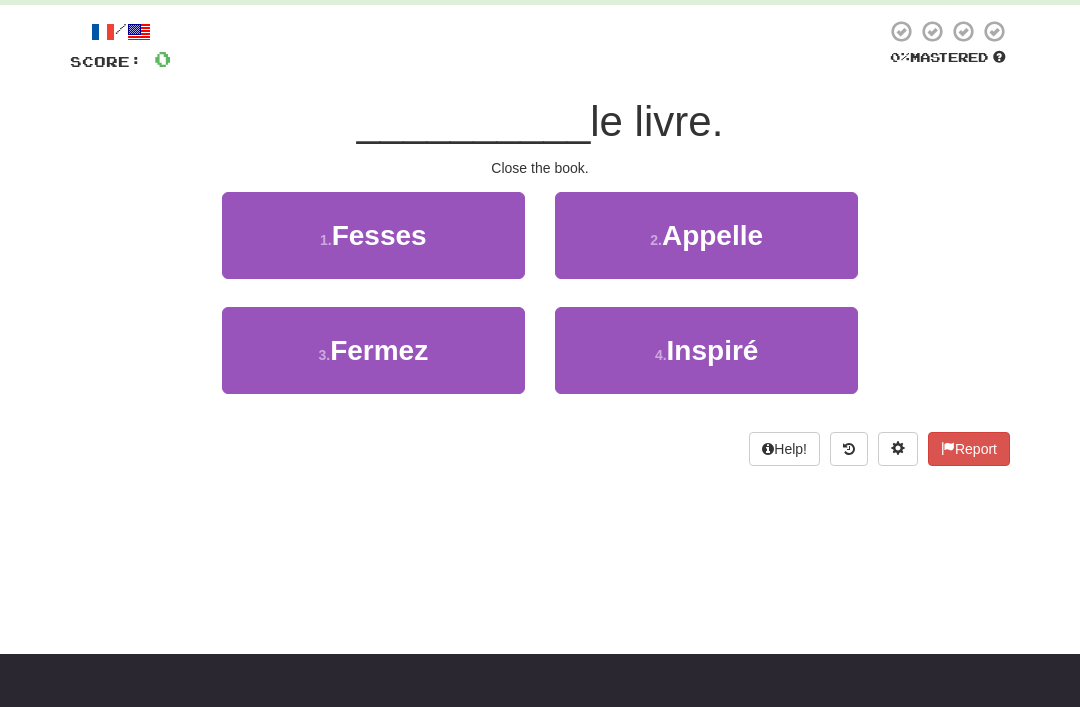scroll, scrollTop: 0, scrollLeft: 0, axis: both 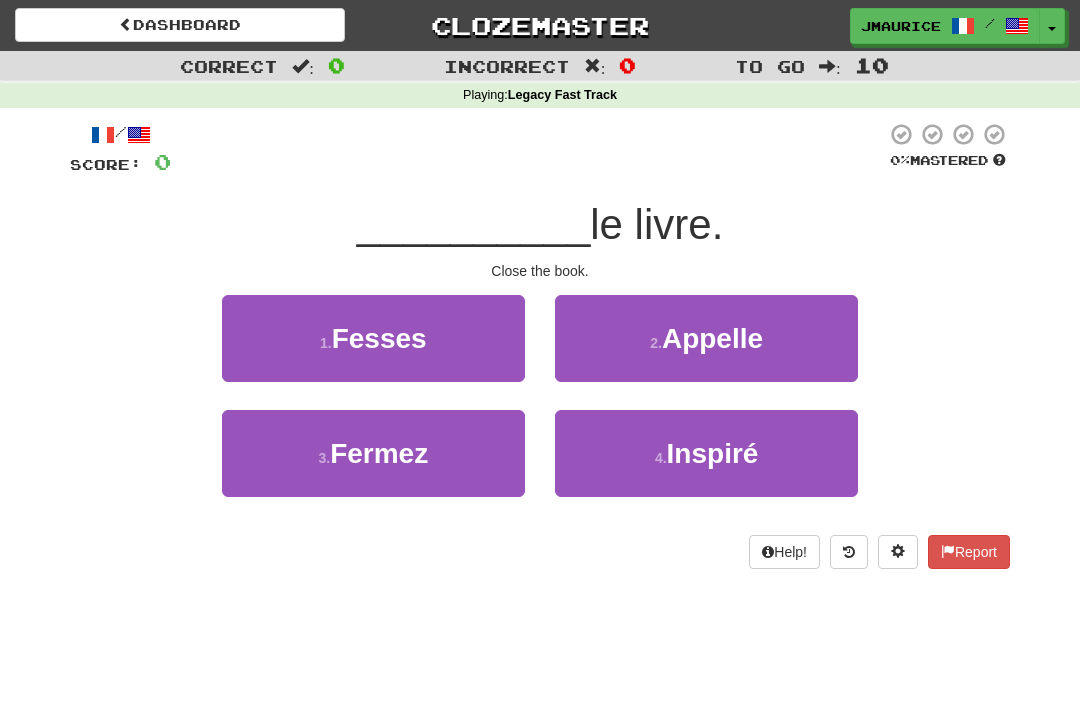 click on "jmaurice" at bounding box center [901, 26] 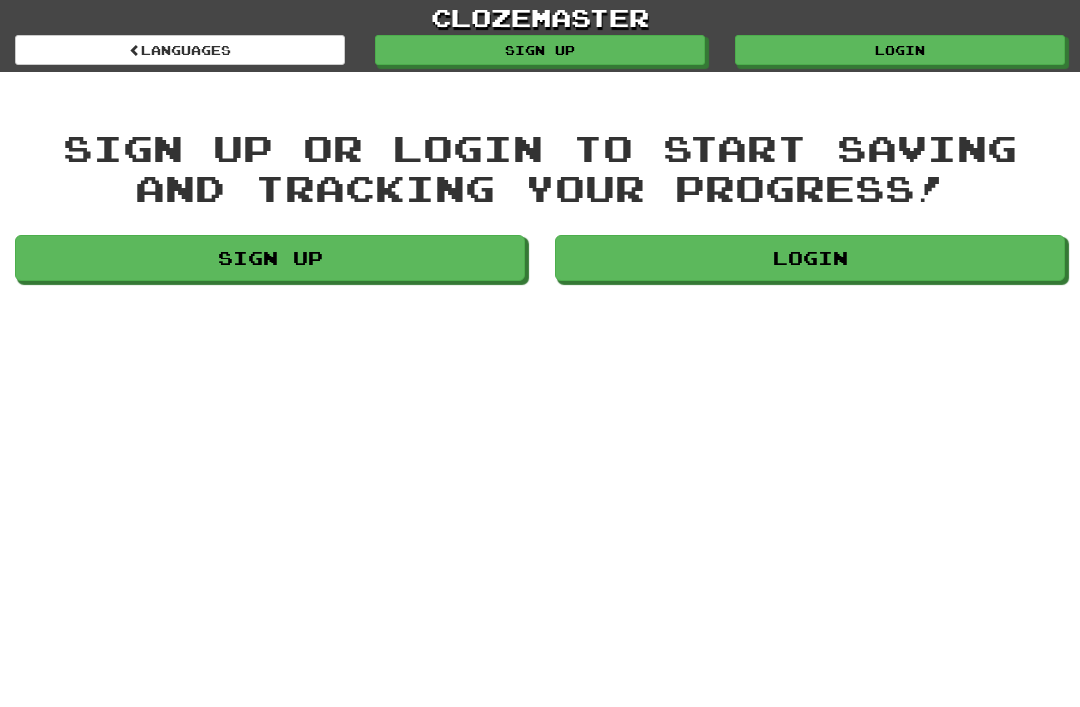 scroll, scrollTop: 0, scrollLeft: 0, axis: both 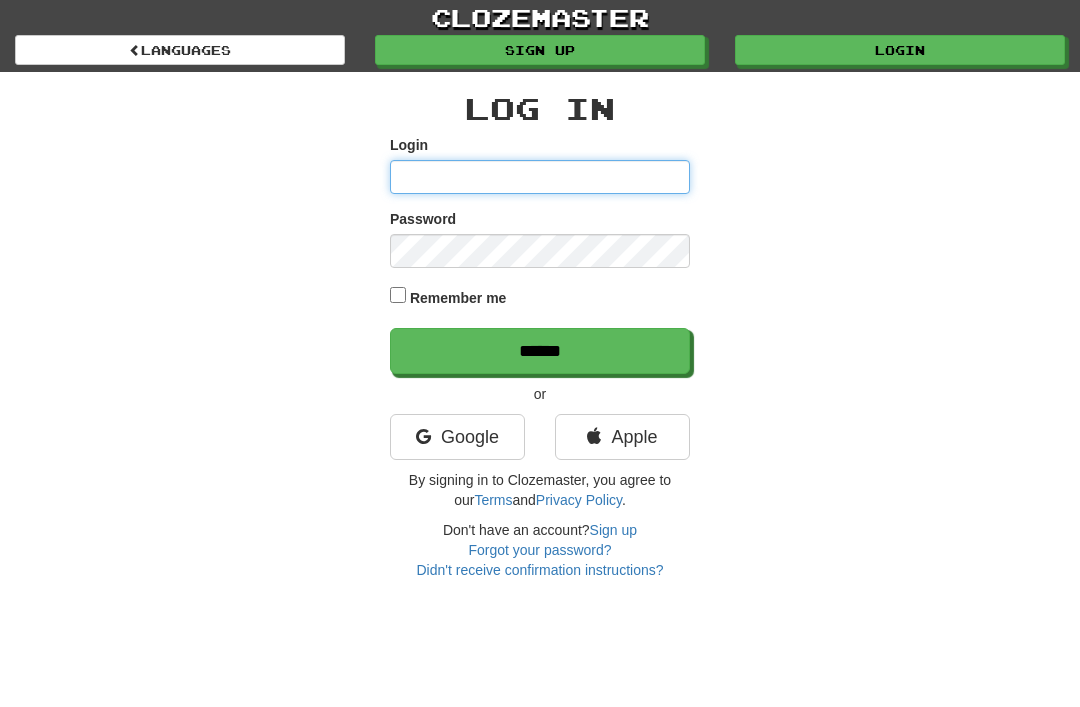 type on "**********" 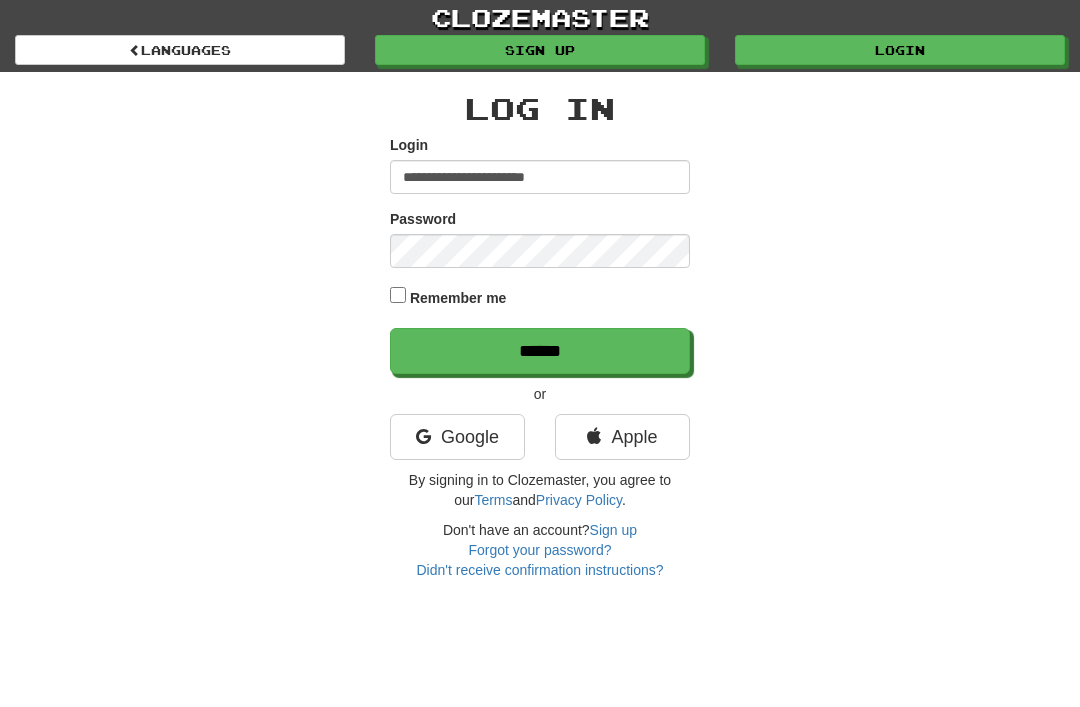 click on "******" at bounding box center [540, 351] 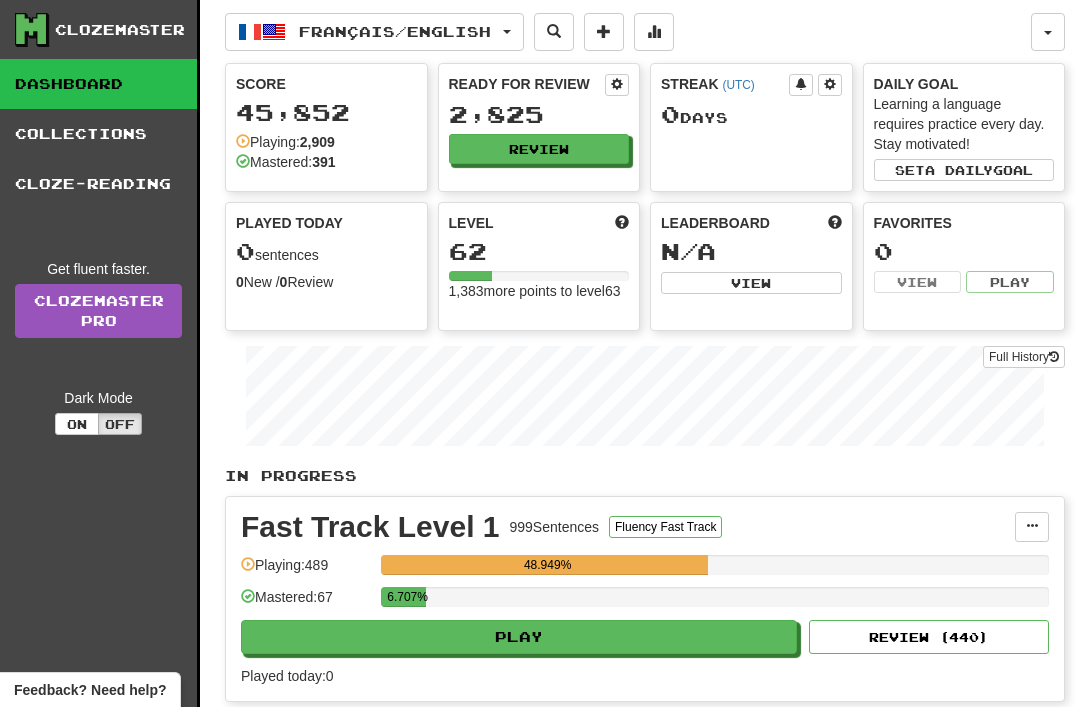 scroll, scrollTop: 0, scrollLeft: 0, axis: both 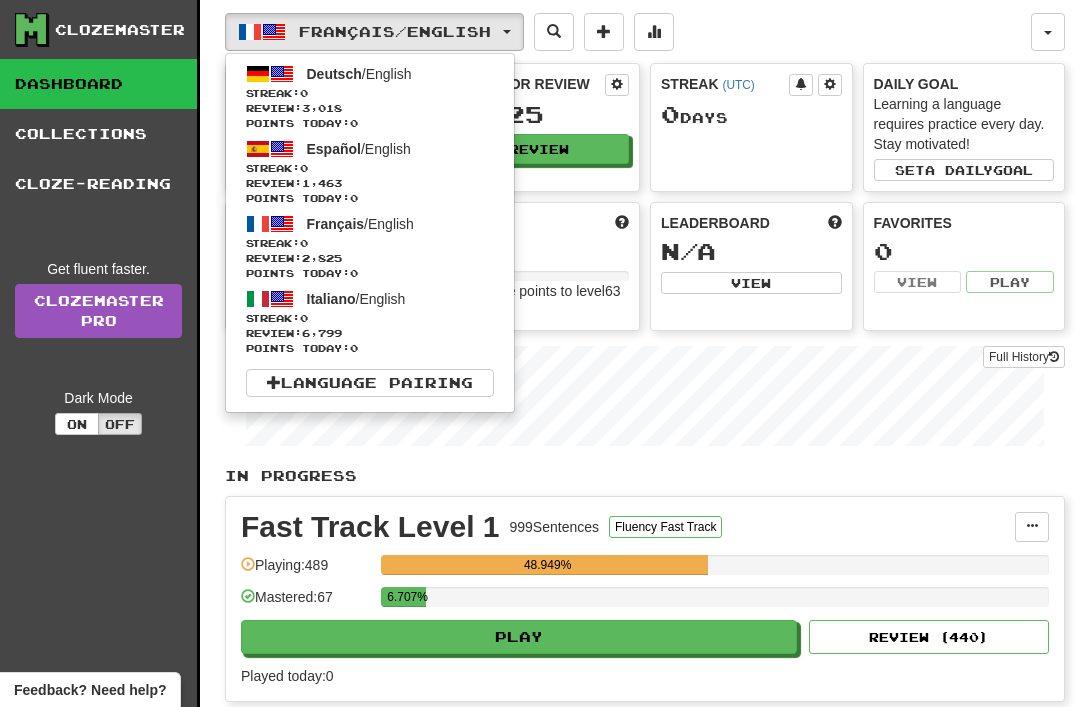 click on "Italiano" at bounding box center (331, 299) 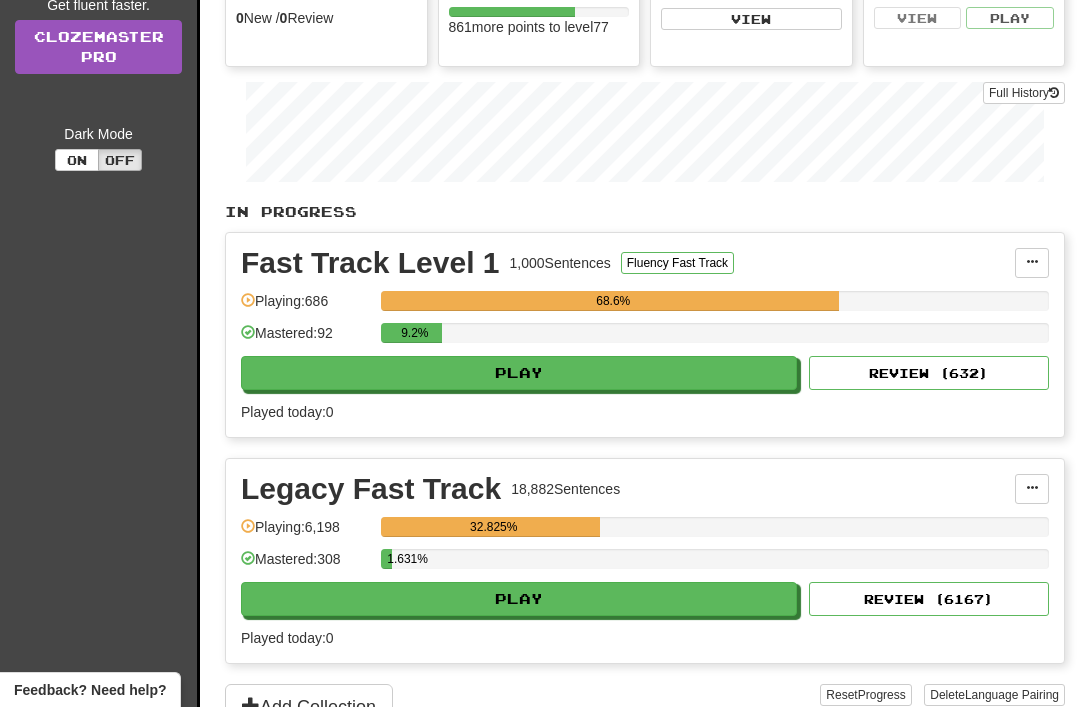 scroll, scrollTop: 264, scrollLeft: 0, axis: vertical 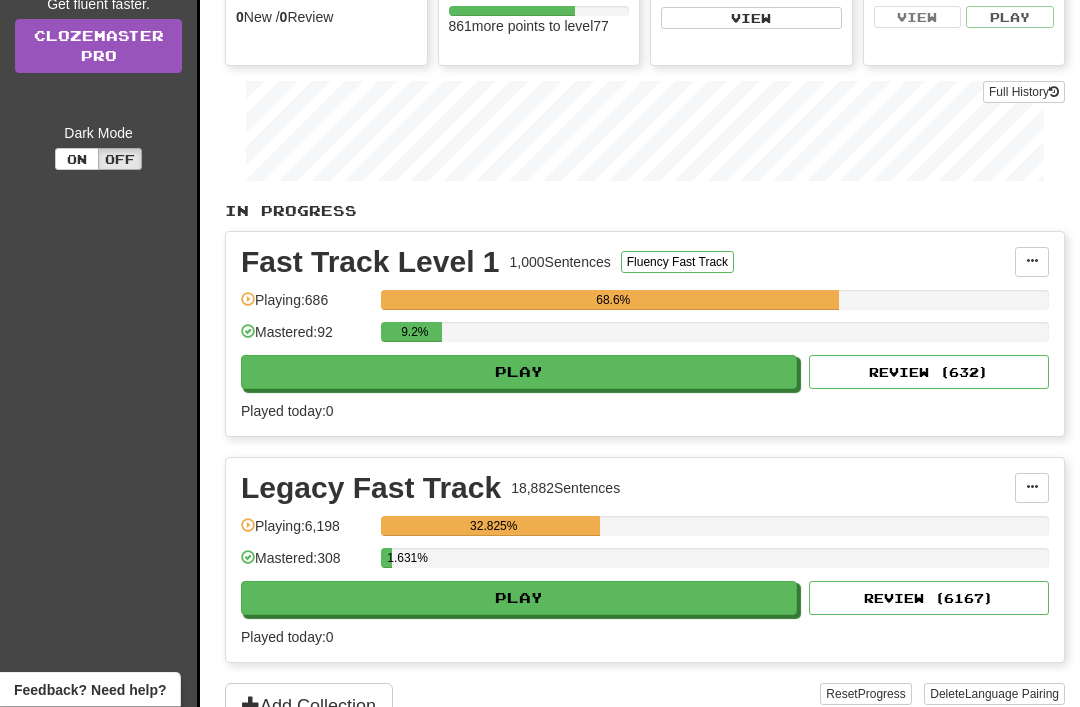 click on "Play" at bounding box center [519, 373] 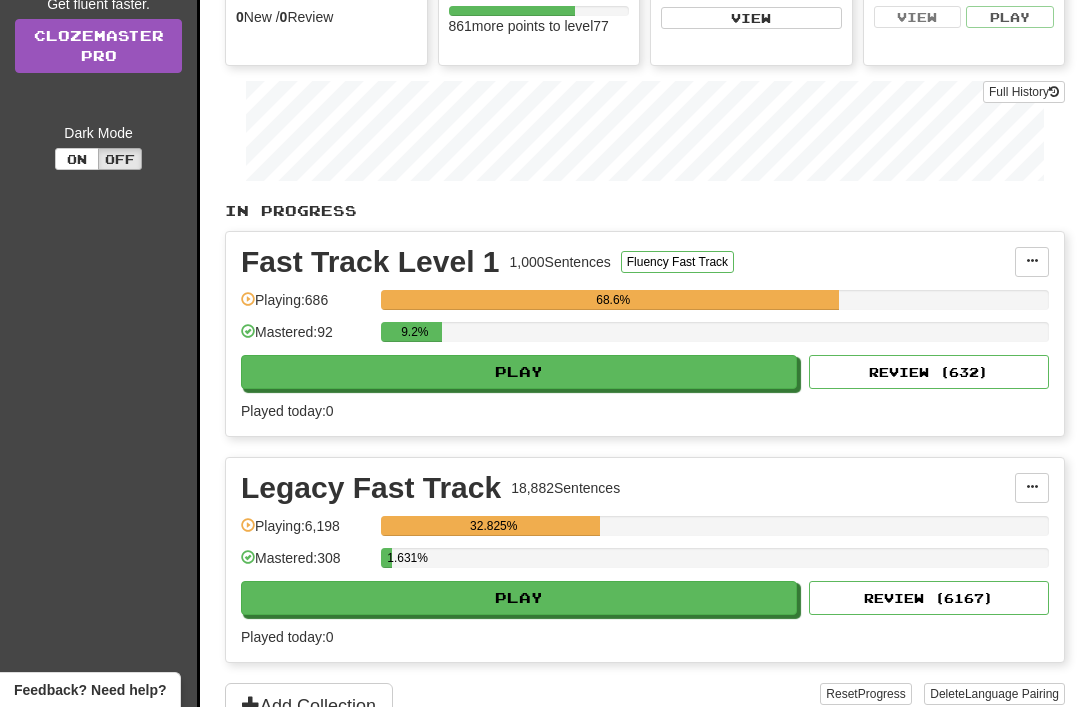 select on "**" 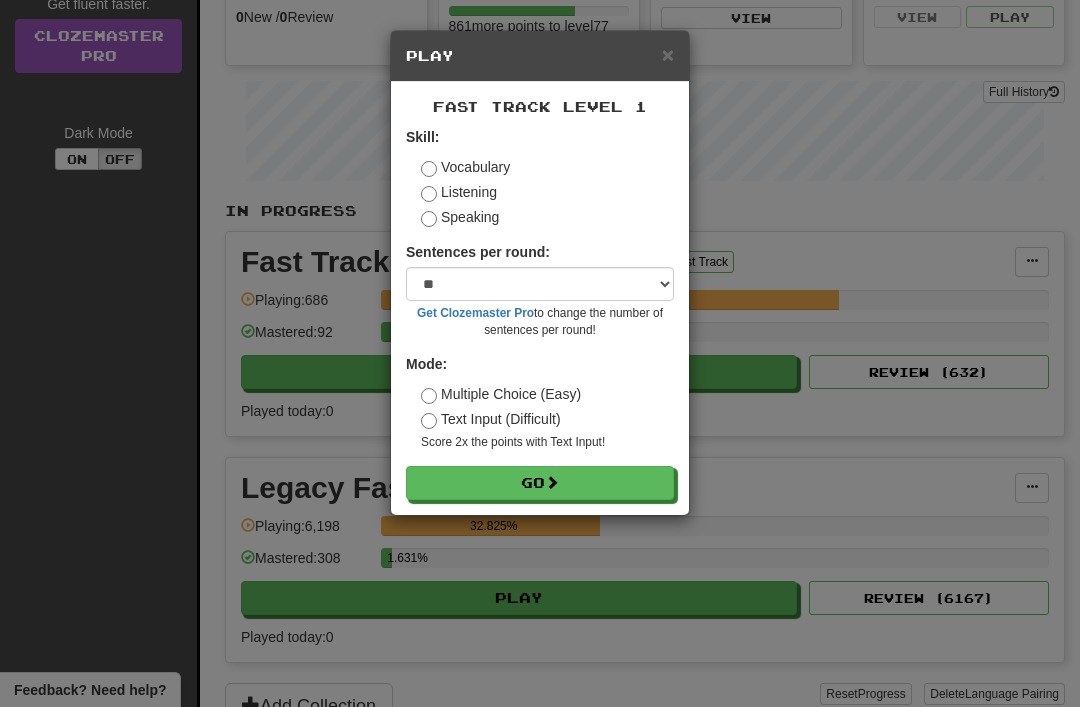 click on "Go" at bounding box center (540, 483) 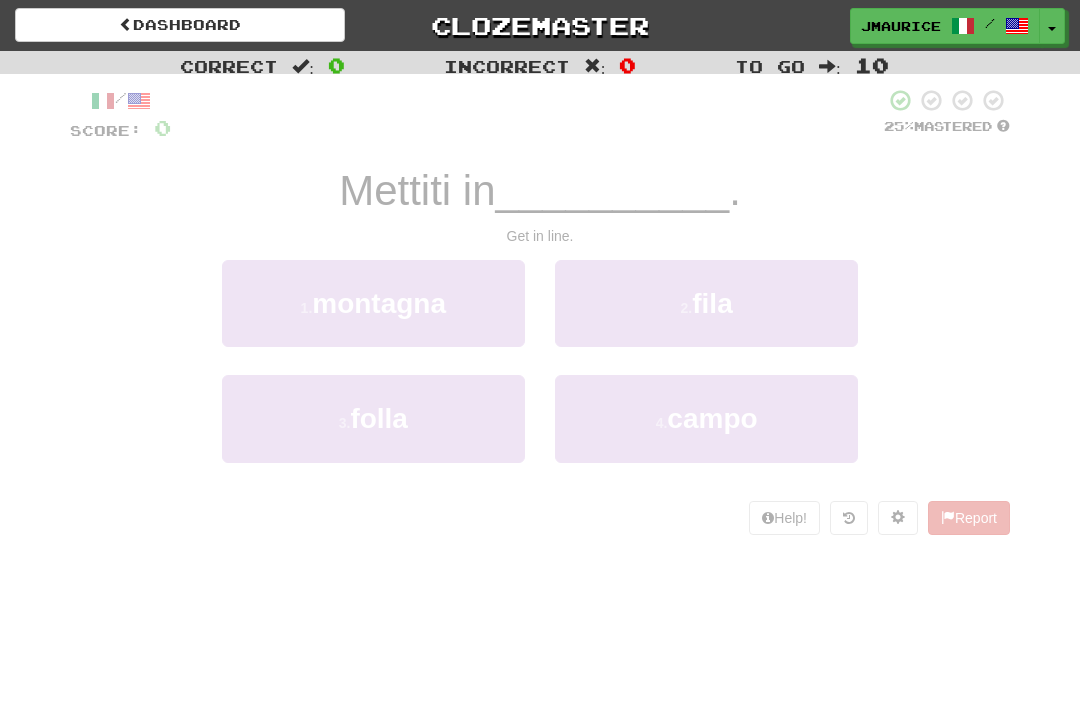 scroll, scrollTop: 0, scrollLeft: 0, axis: both 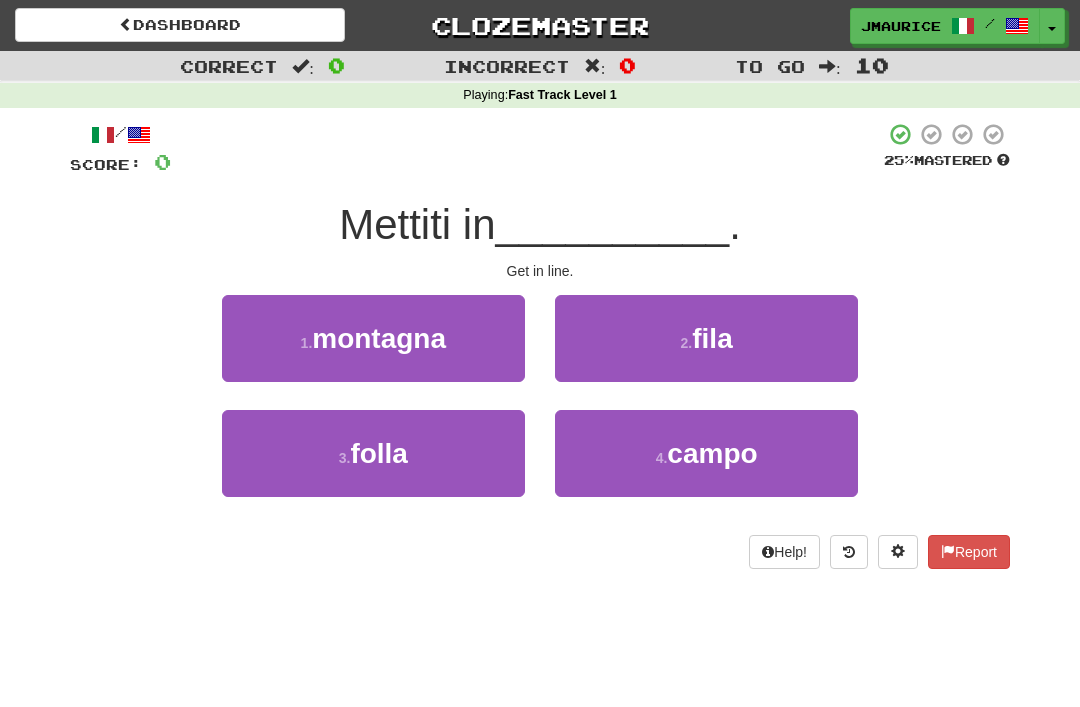 click on "2 .  fila" at bounding box center [706, 338] 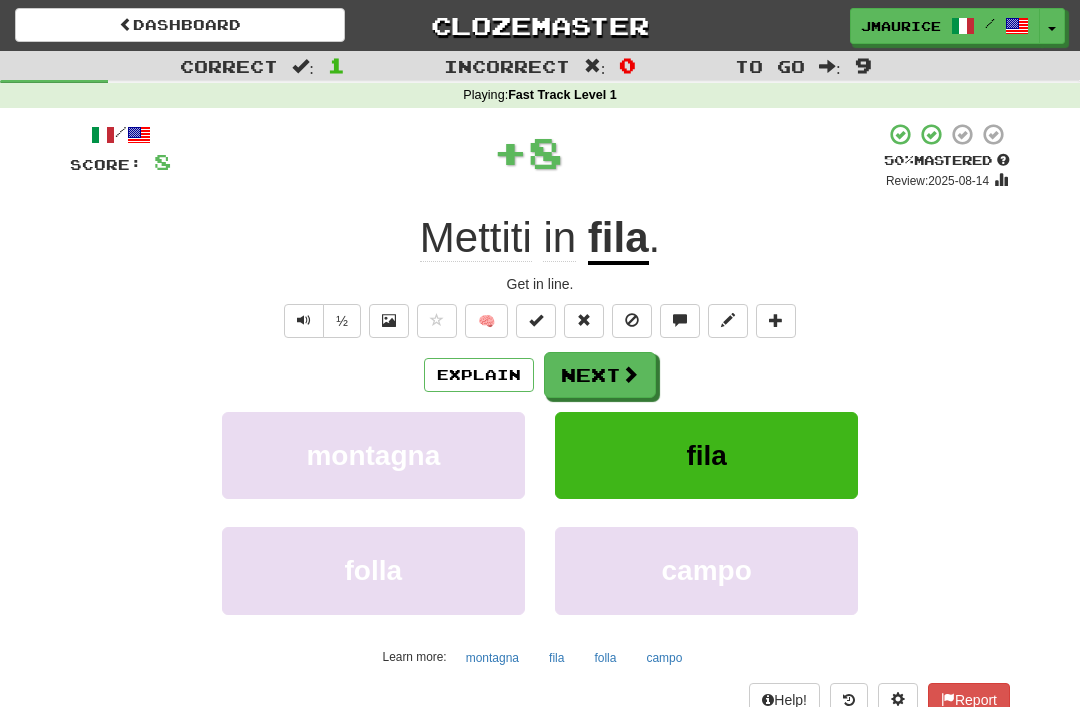 click on "Next" at bounding box center (600, 375) 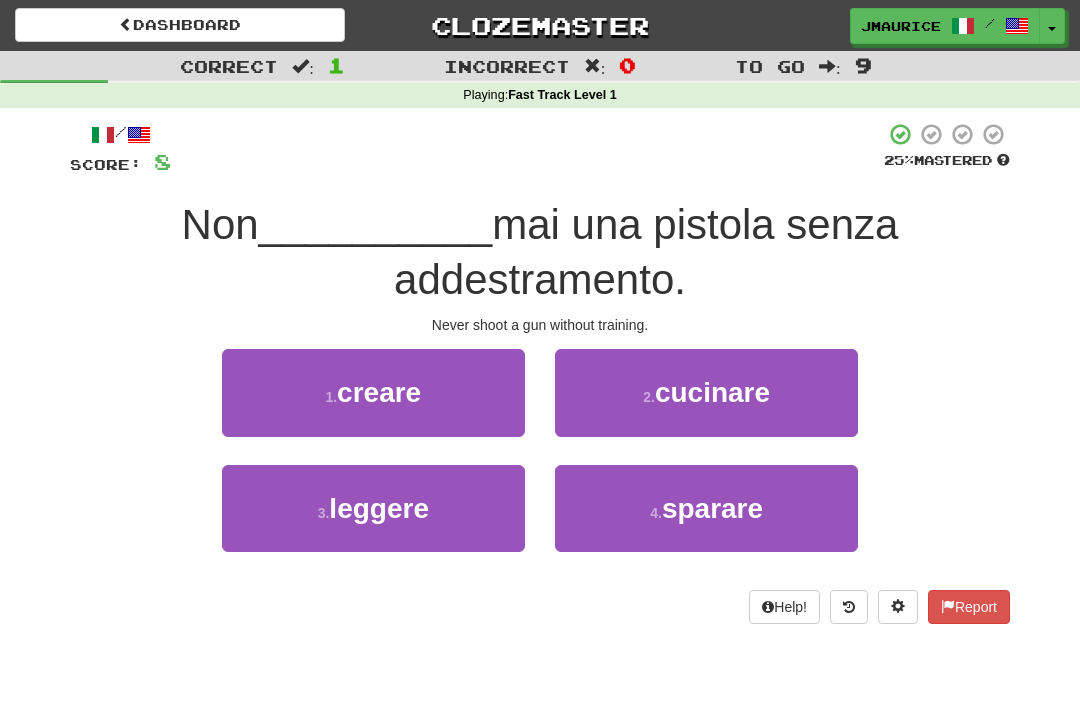 click on "4 .  sparare" at bounding box center [706, 508] 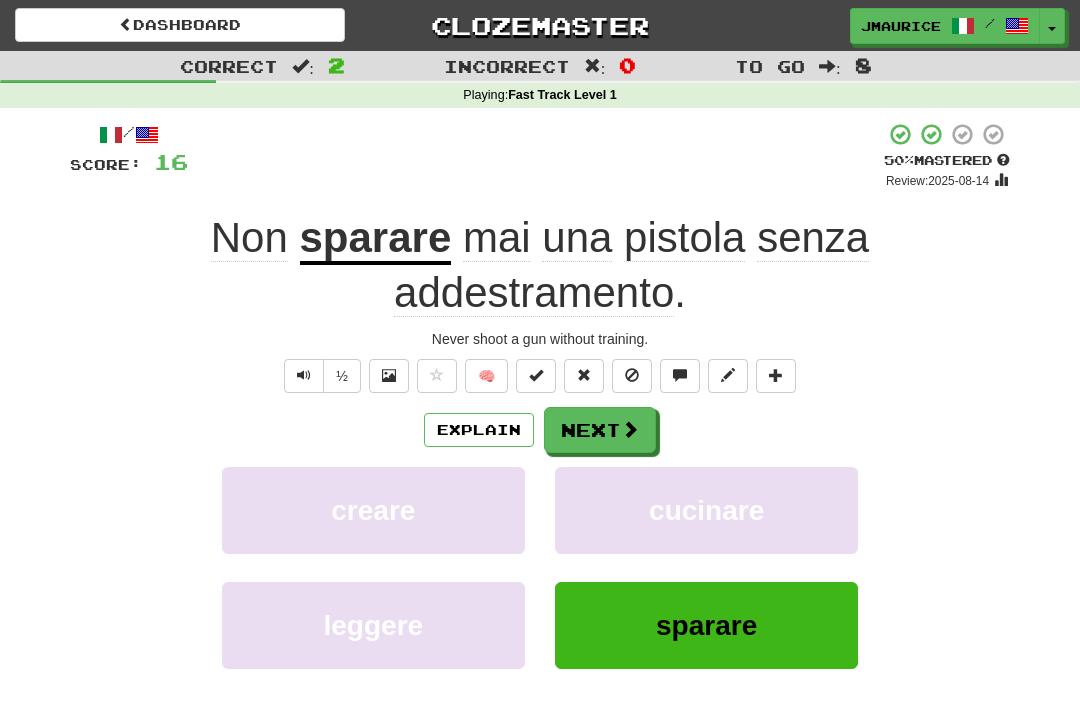 click on "Next" at bounding box center [600, 430] 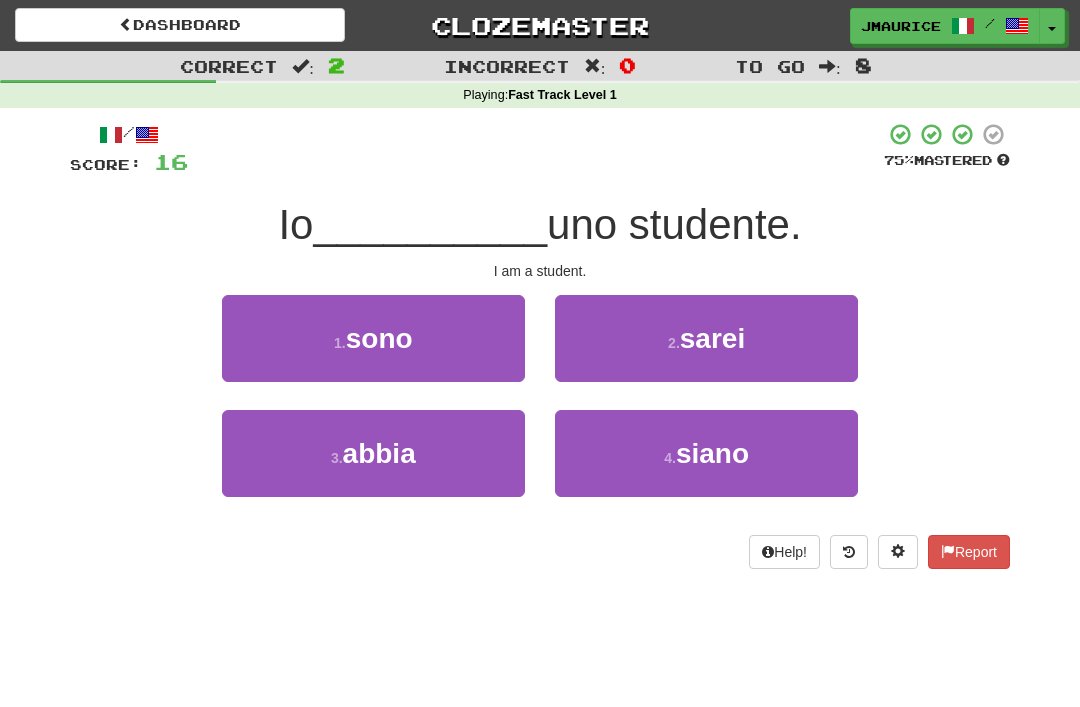 click on "1 .  sono" at bounding box center (373, 338) 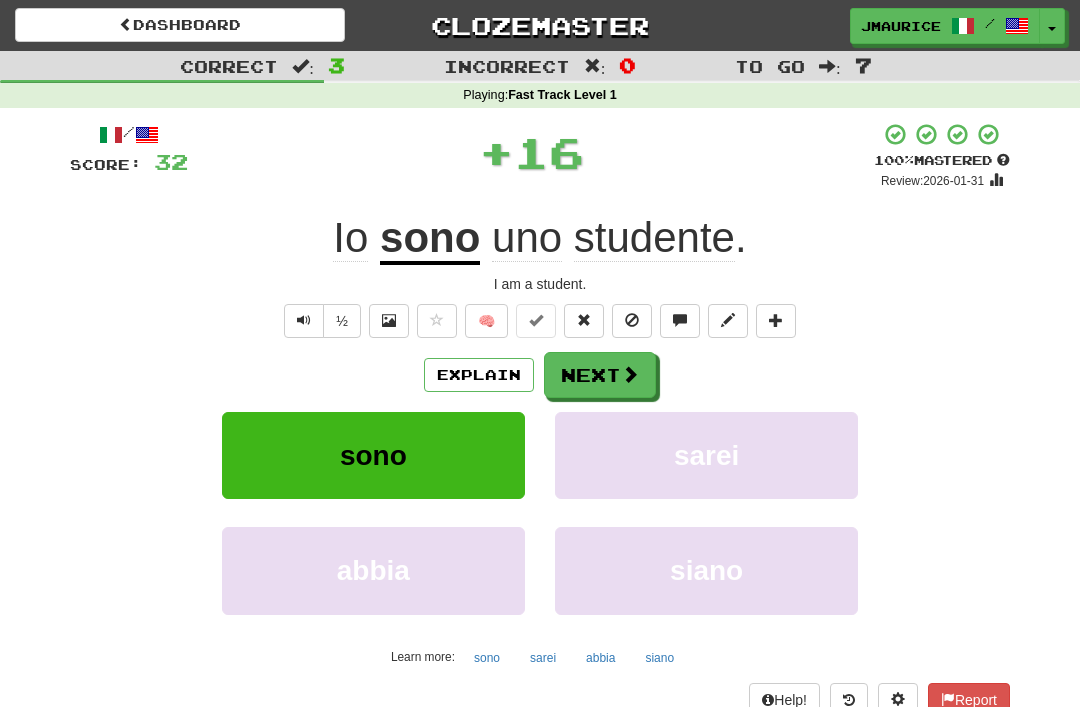 click on "Next" at bounding box center (600, 375) 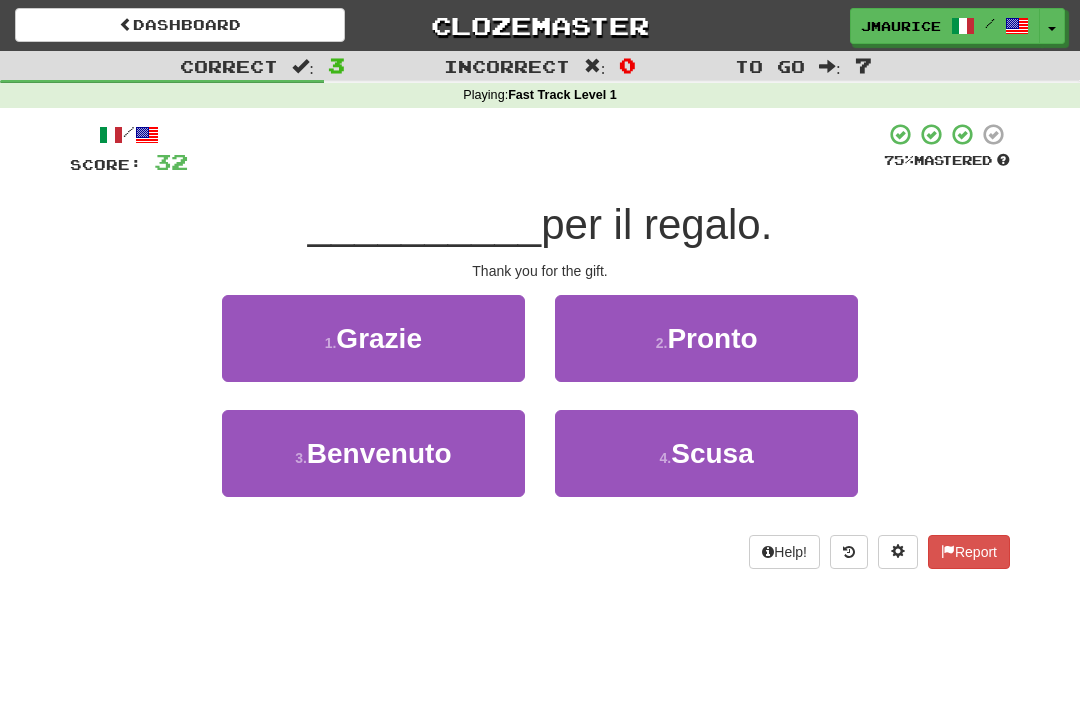 click on "Grazie" at bounding box center (379, 338) 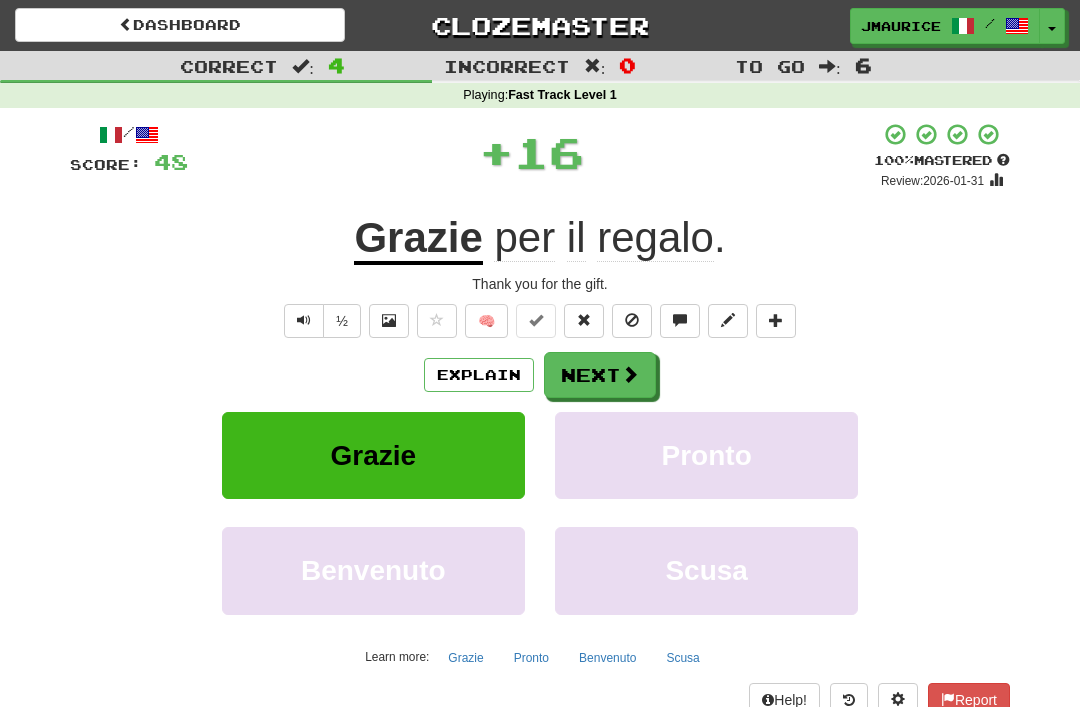 click on "Next" at bounding box center (600, 375) 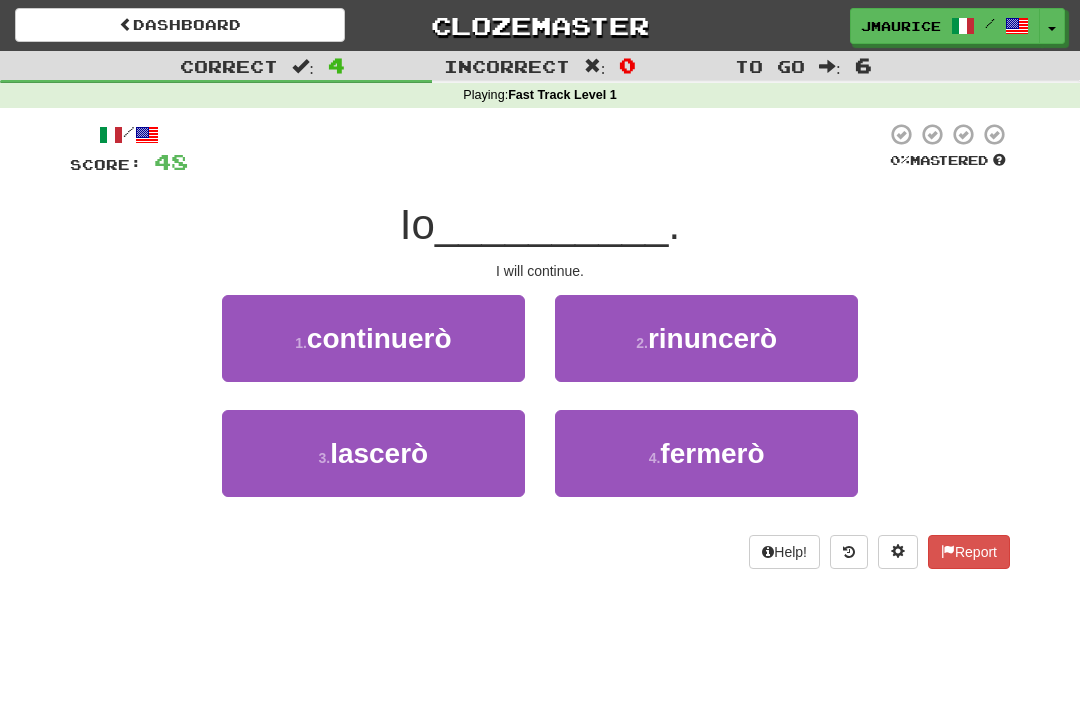click on "1 .  continuerò" at bounding box center (373, 338) 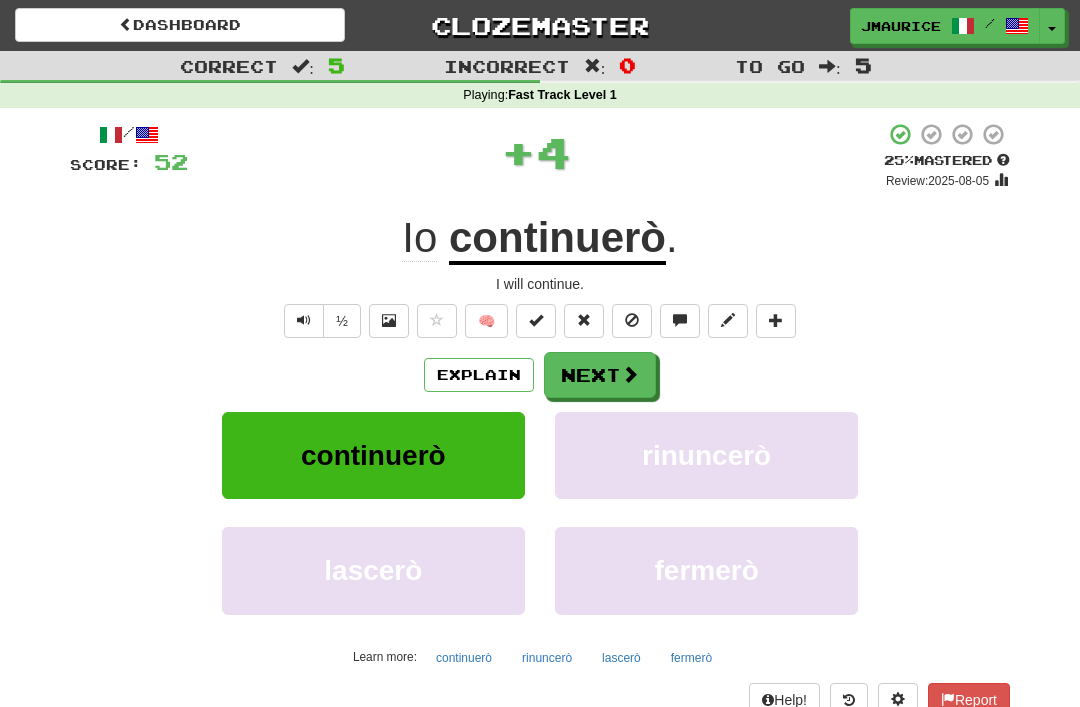 click on "Next" at bounding box center [600, 375] 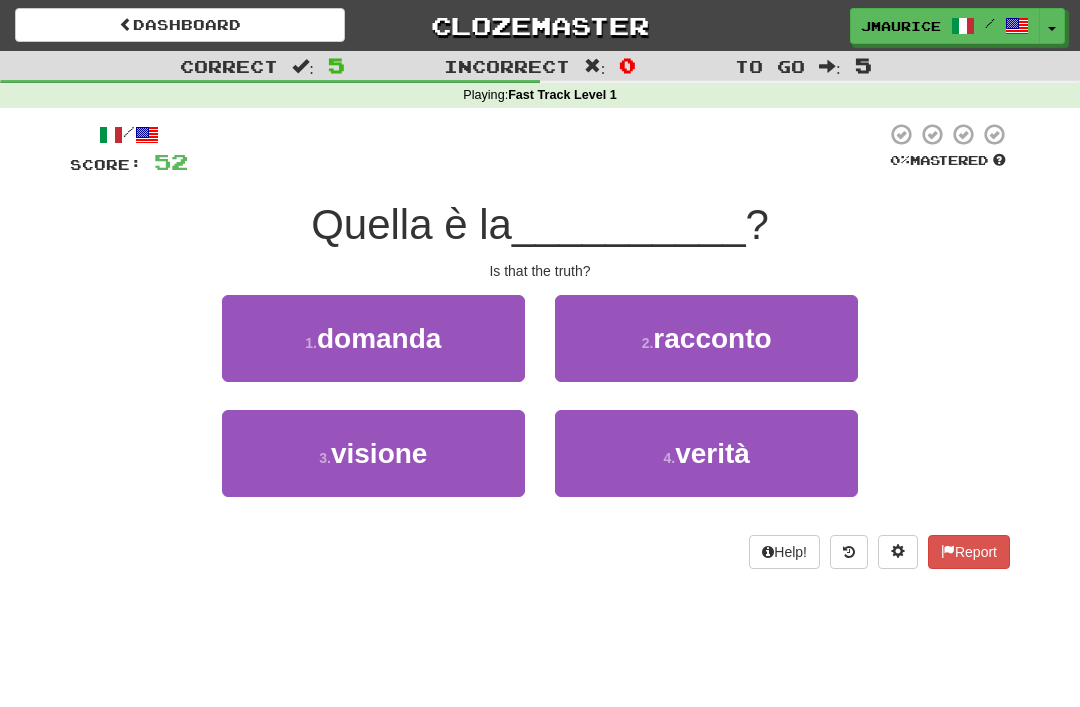 click on "4 .  verità" at bounding box center (706, 453) 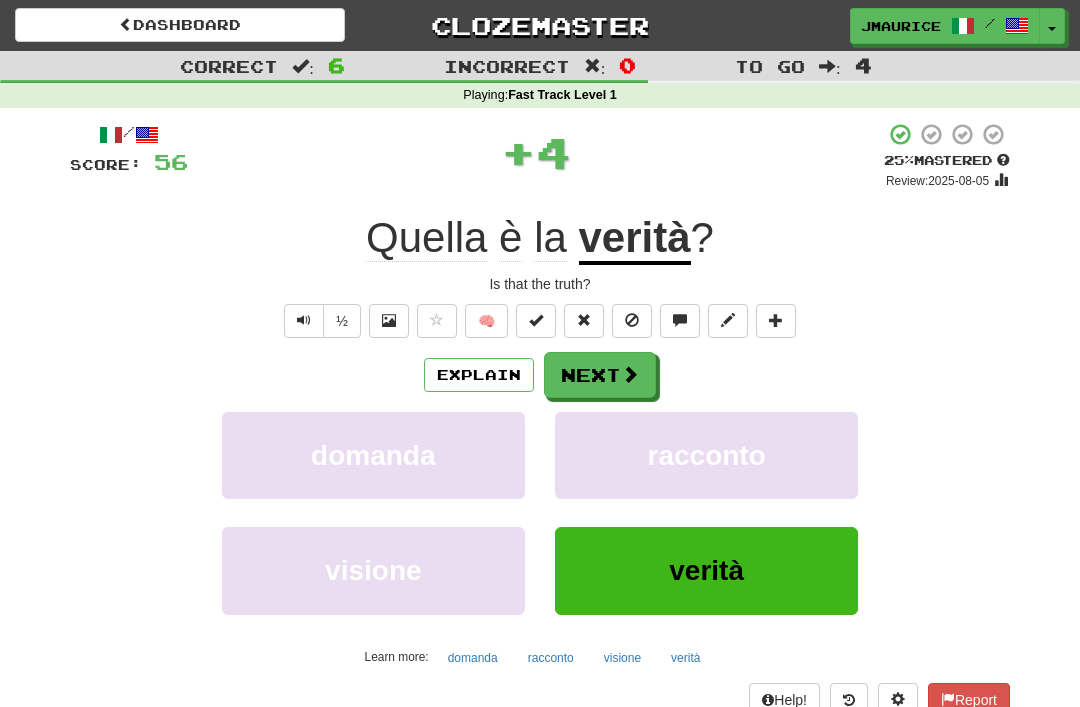 click on "Next" at bounding box center [600, 375] 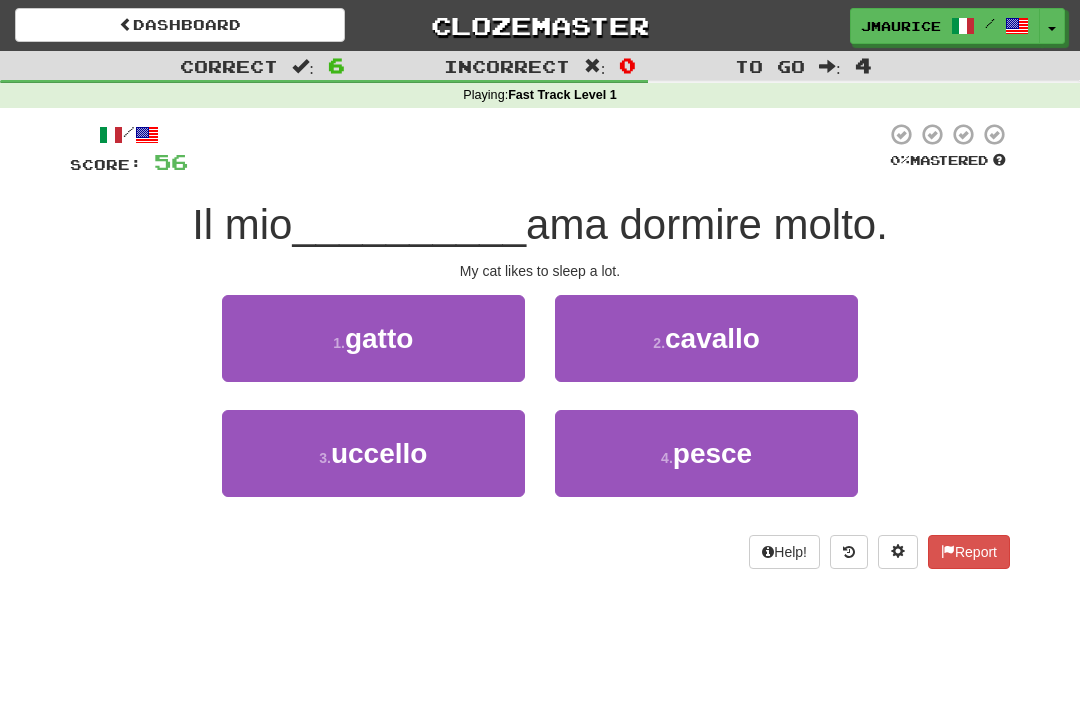 click on "gatto" at bounding box center [379, 338] 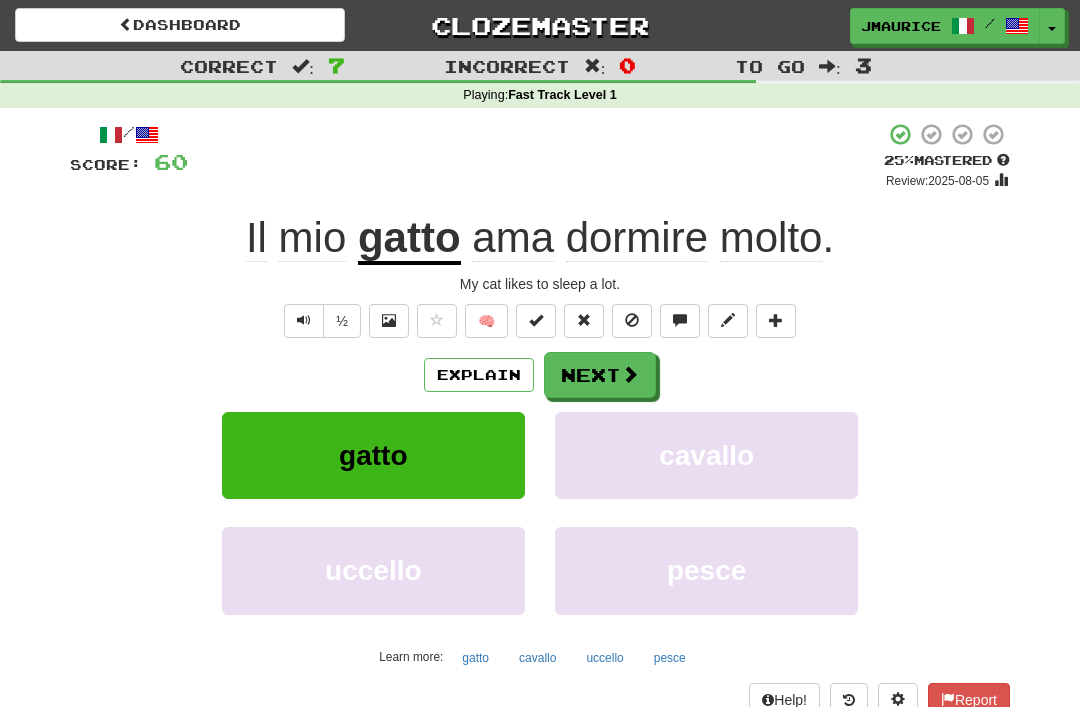 click on "Next" at bounding box center (600, 375) 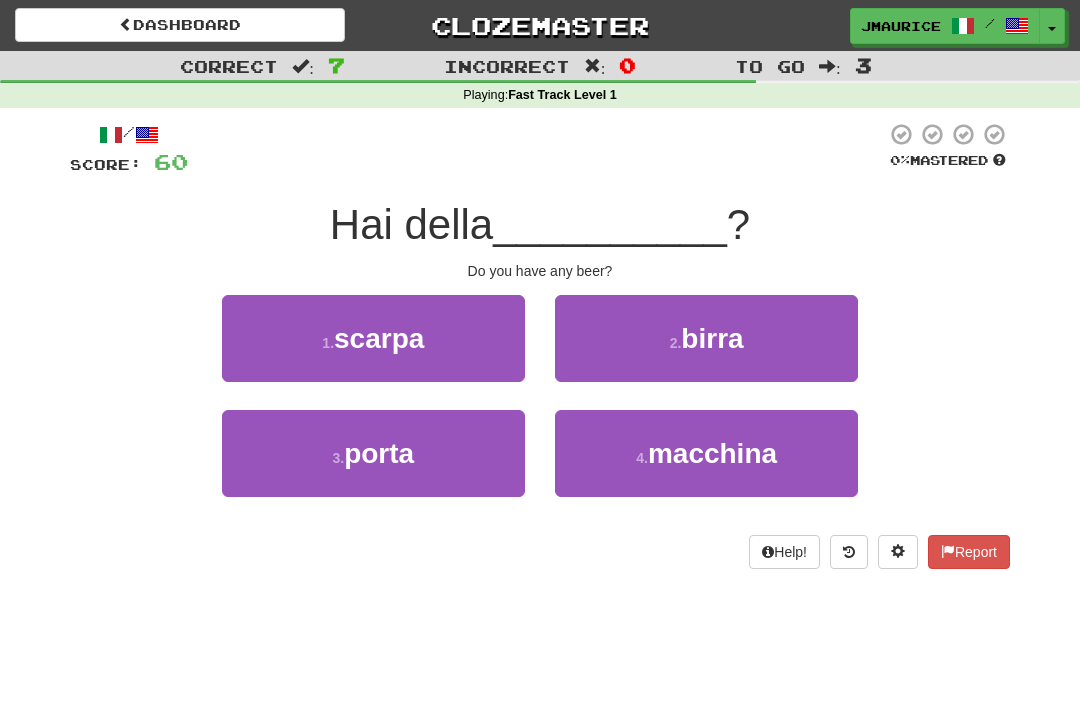 click on "2 .  birra" at bounding box center (706, 338) 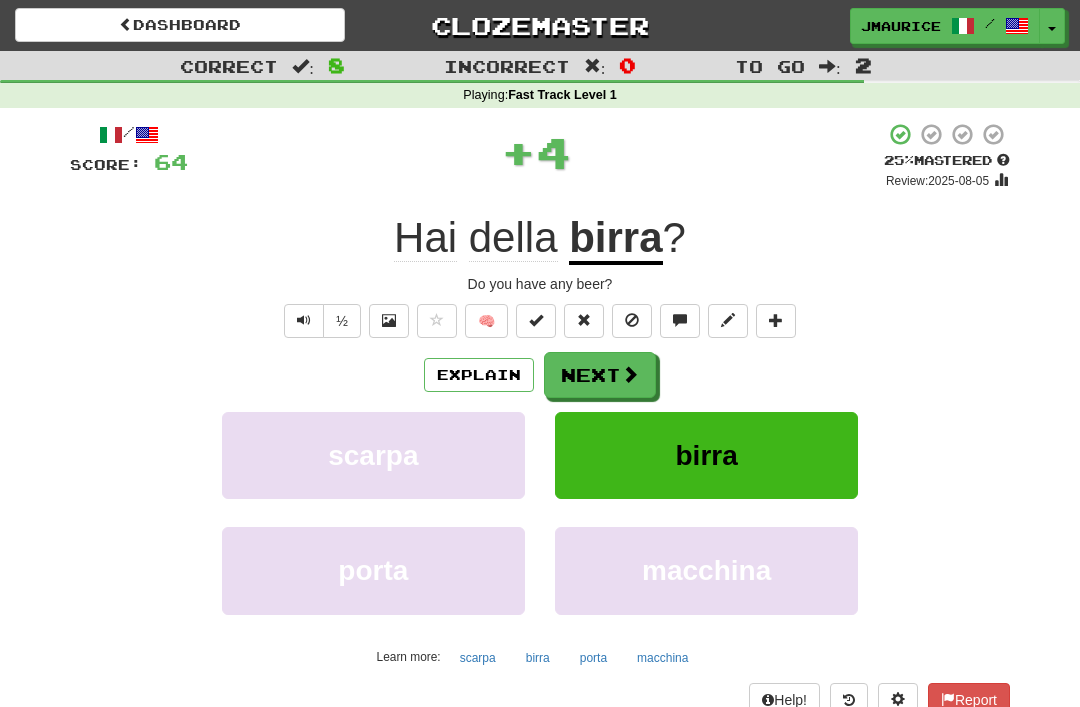 click on "Next" at bounding box center (600, 375) 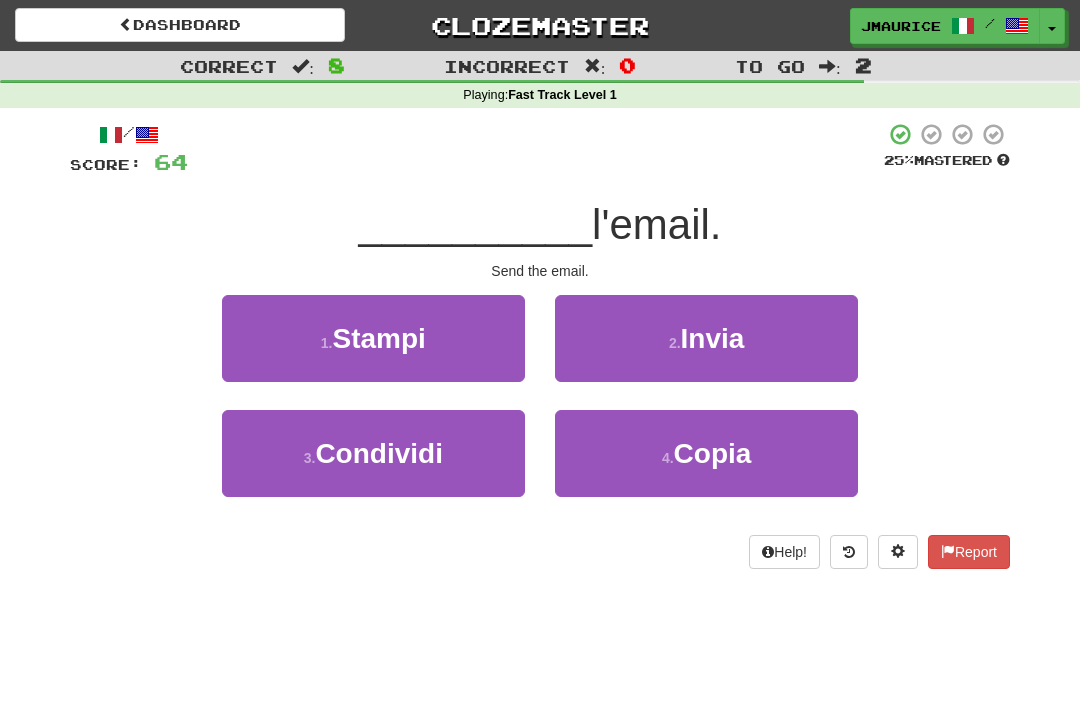 click on "2 .  Invia" at bounding box center [706, 338] 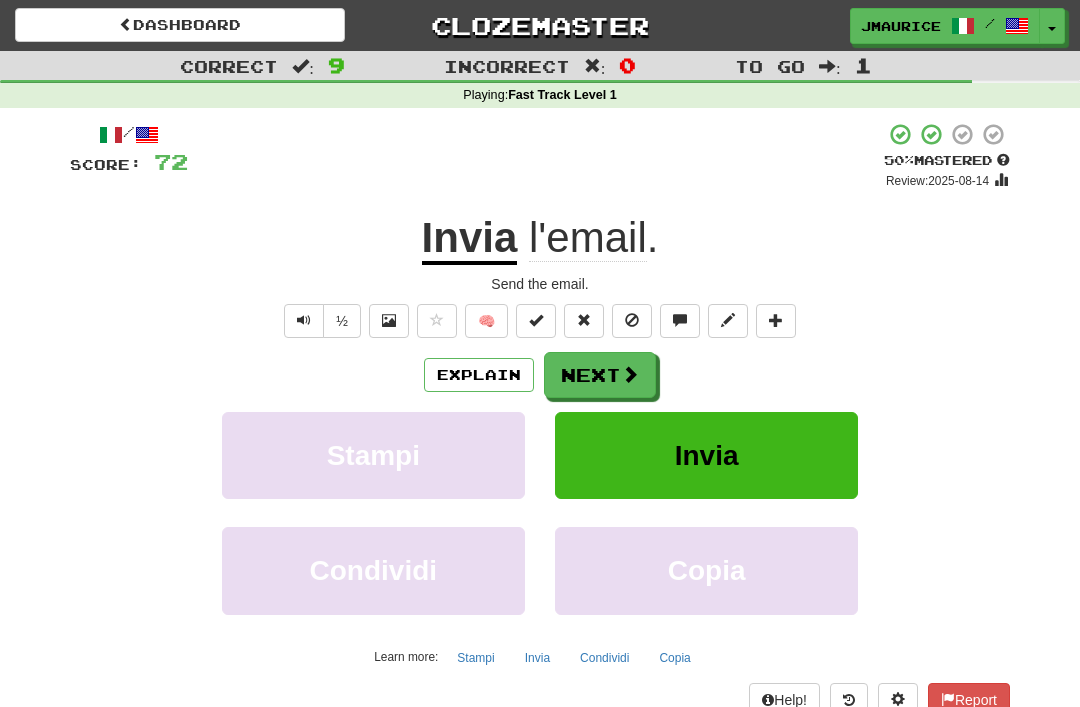 click on "Next" at bounding box center (600, 375) 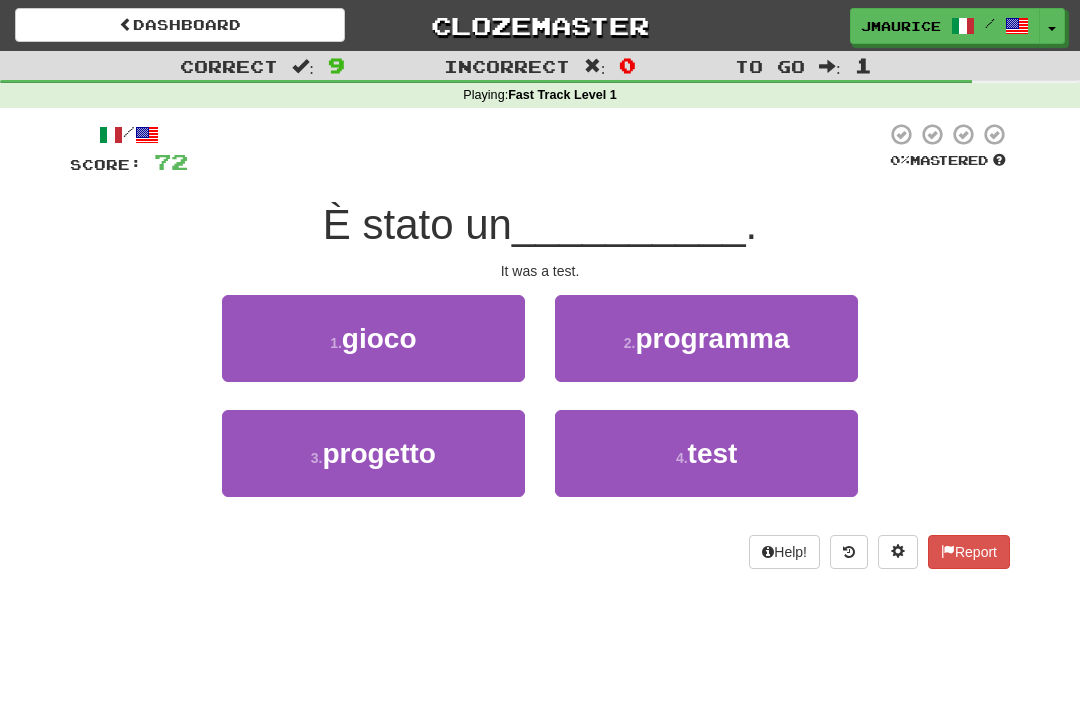 click on "4 .  test" at bounding box center [706, 453] 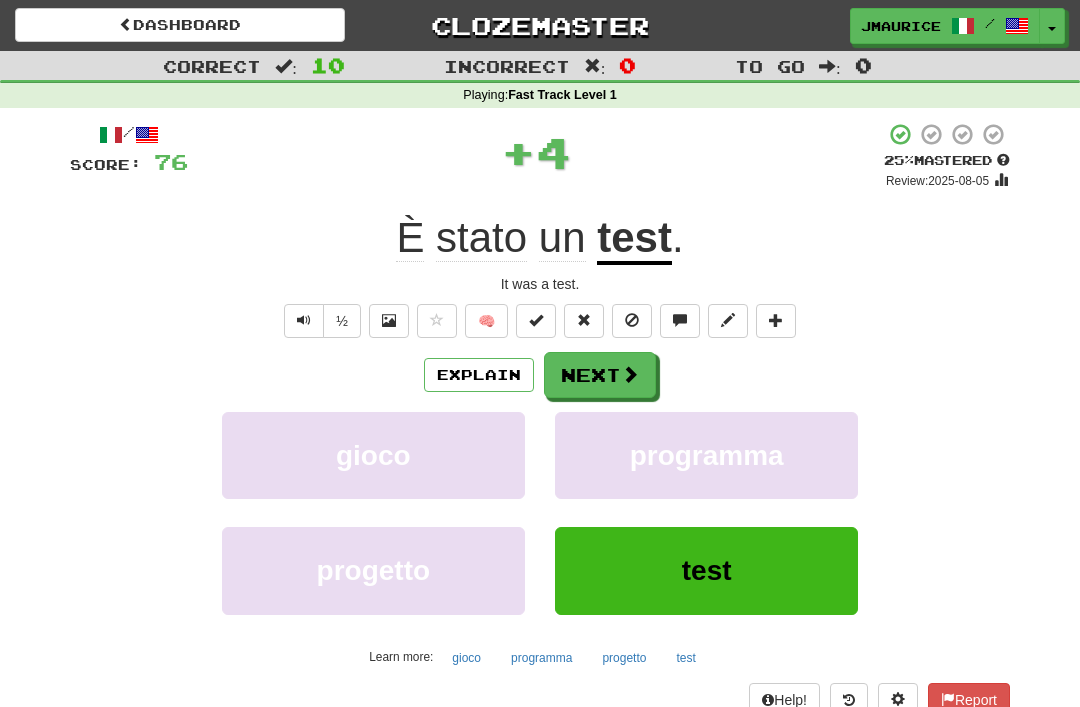 click on "Next" at bounding box center (600, 375) 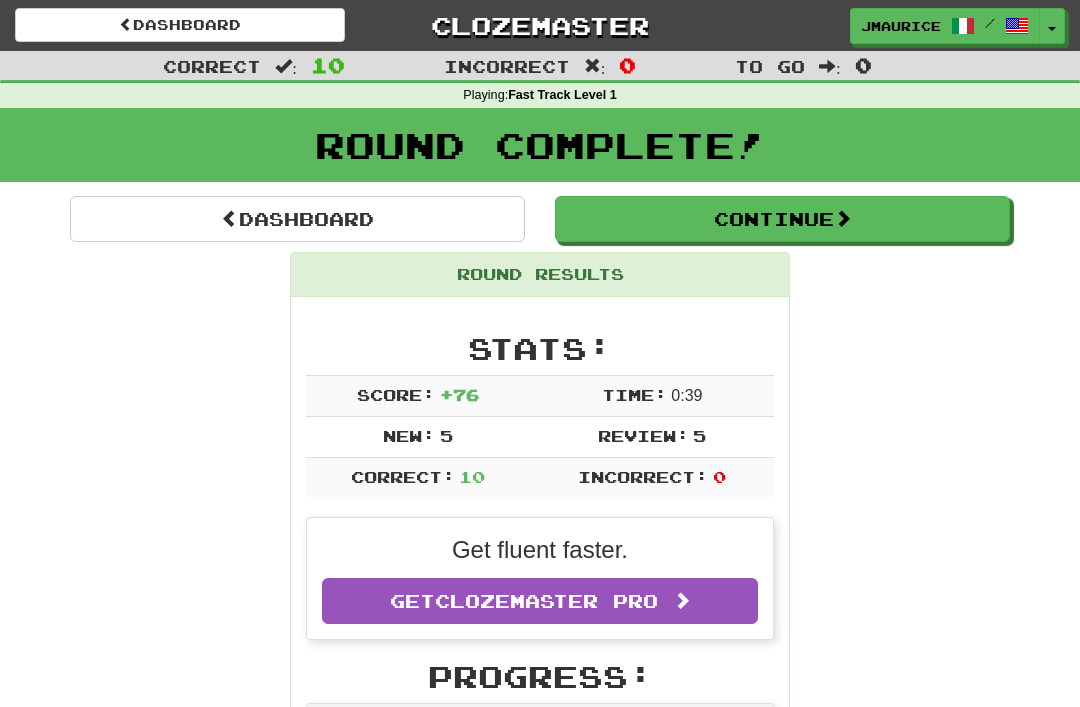 click on "Dashboard" at bounding box center [297, 219] 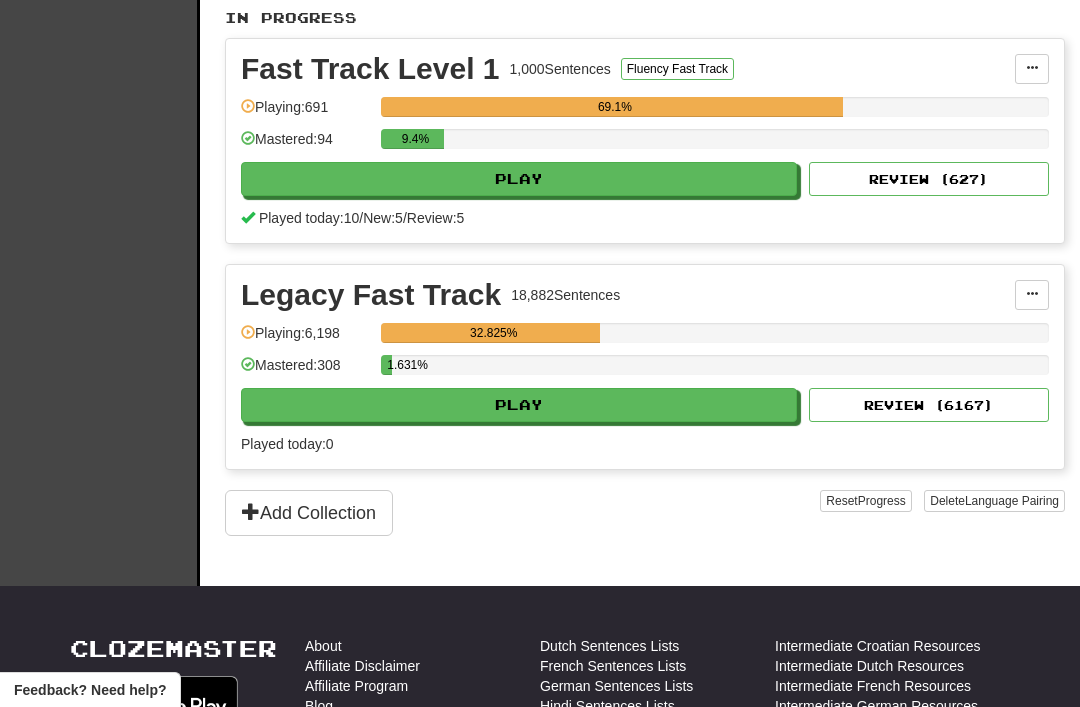 scroll, scrollTop: 473, scrollLeft: 0, axis: vertical 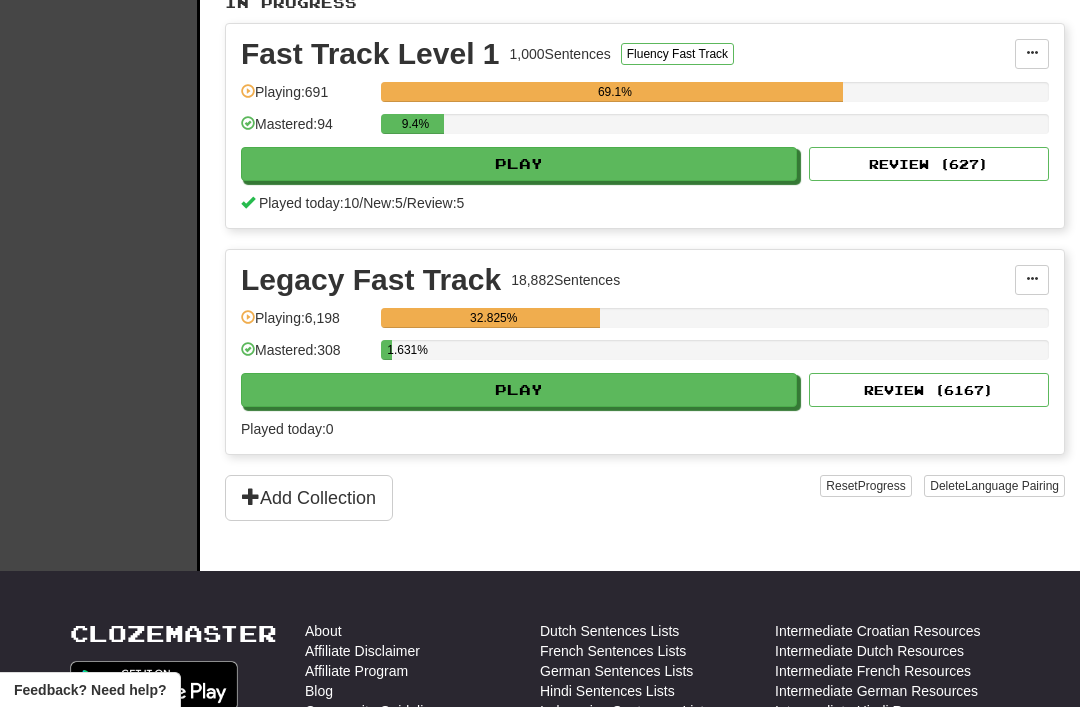 click on "Play" at bounding box center [519, 390] 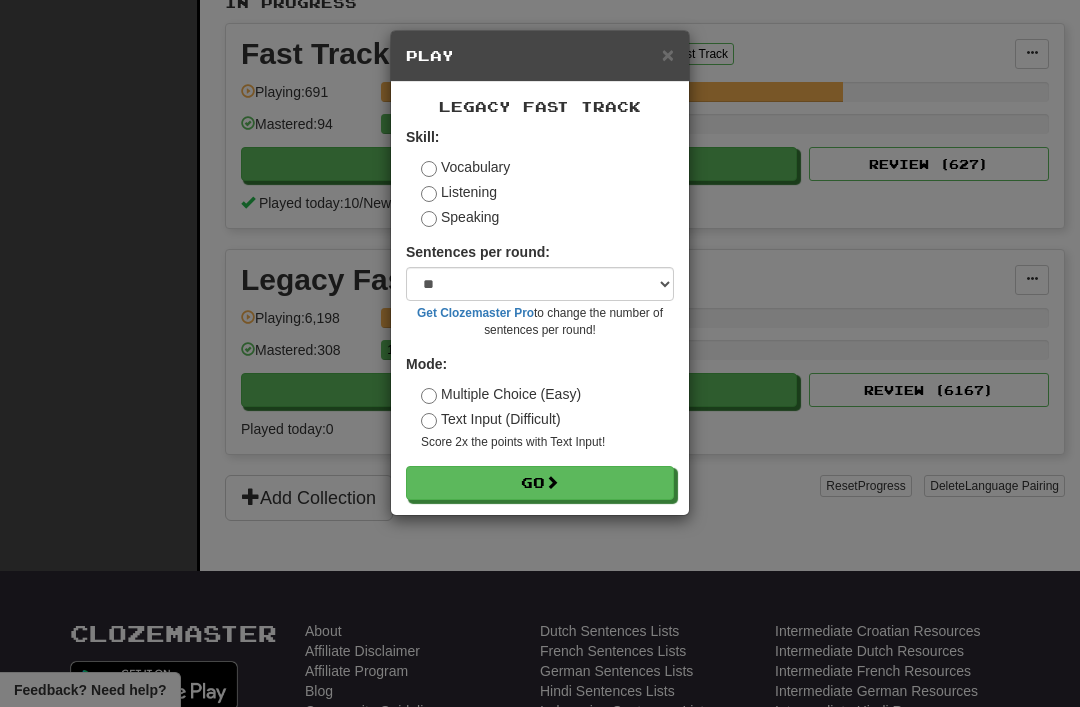 click on "Go" at bounding box center [540, 483] 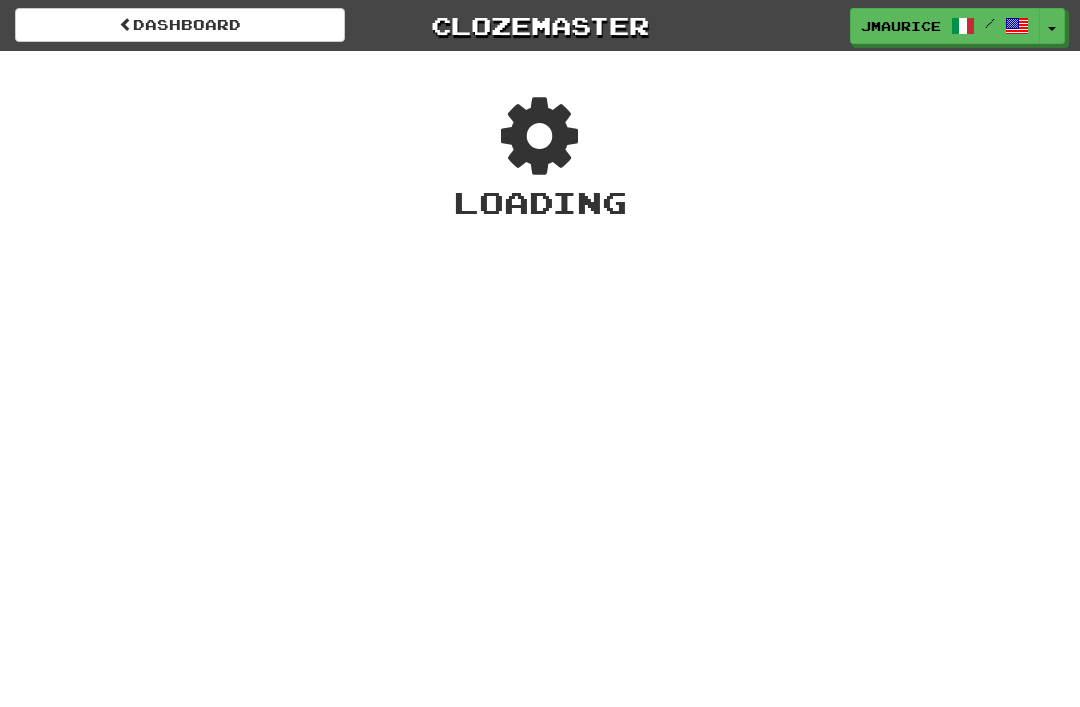 scroll, scrollTop: 0, scrollLeft: 0, axis: both 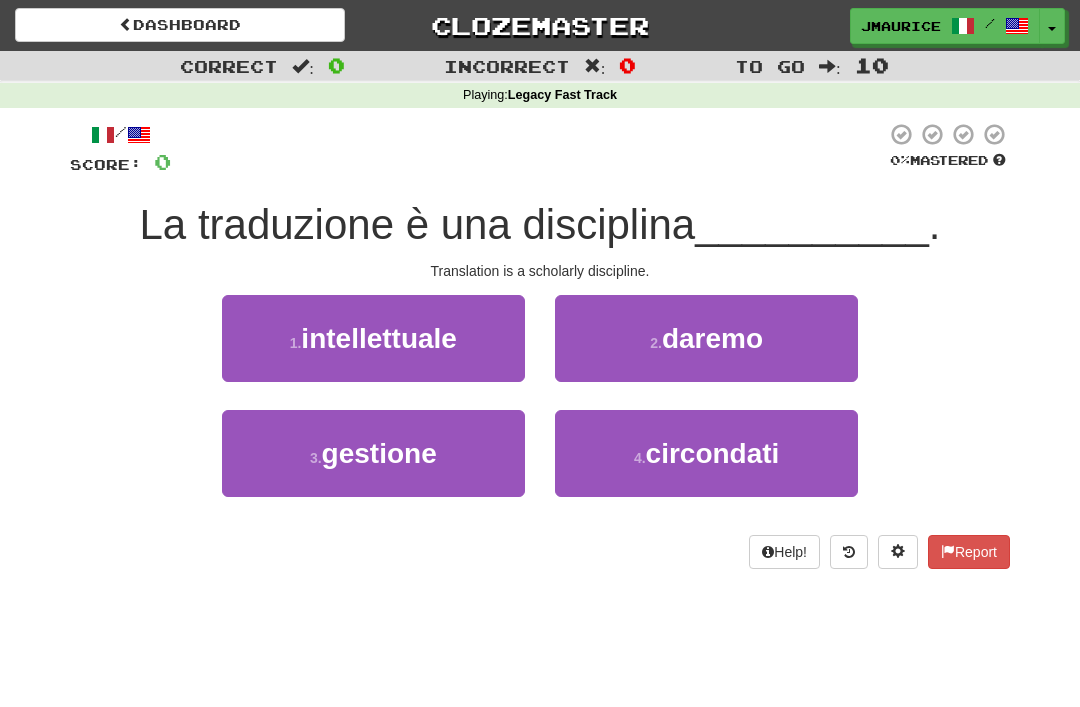 click on "intellettuale" at bounding box center (379, 338) 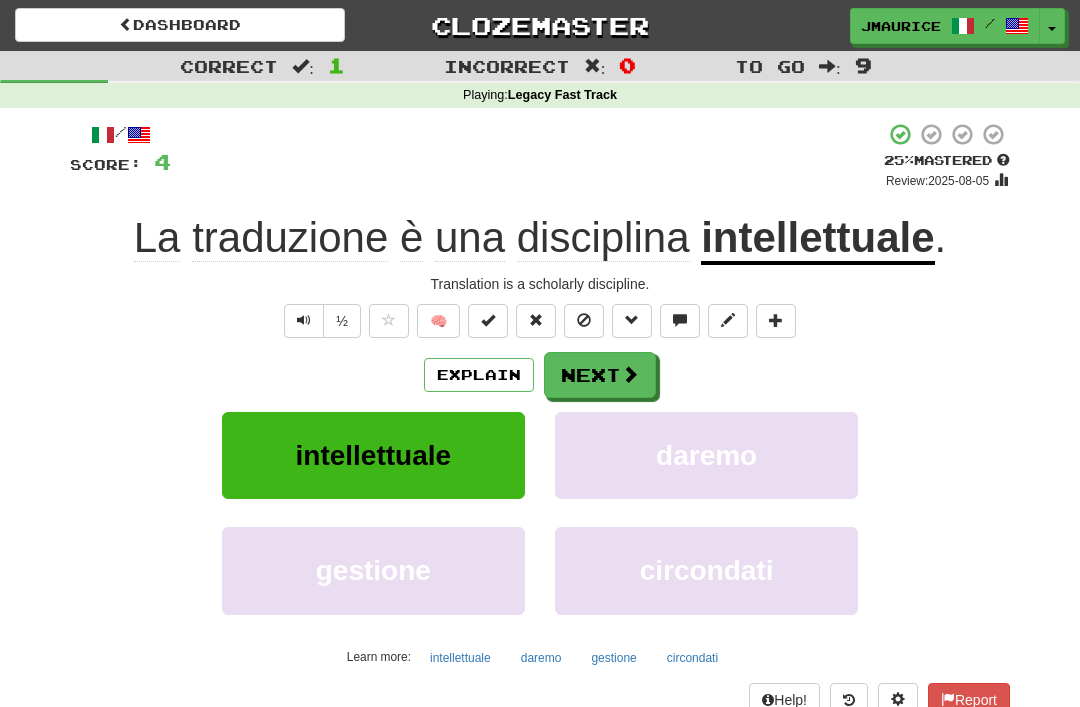 click on "Next" at bounding box center [600, 375] 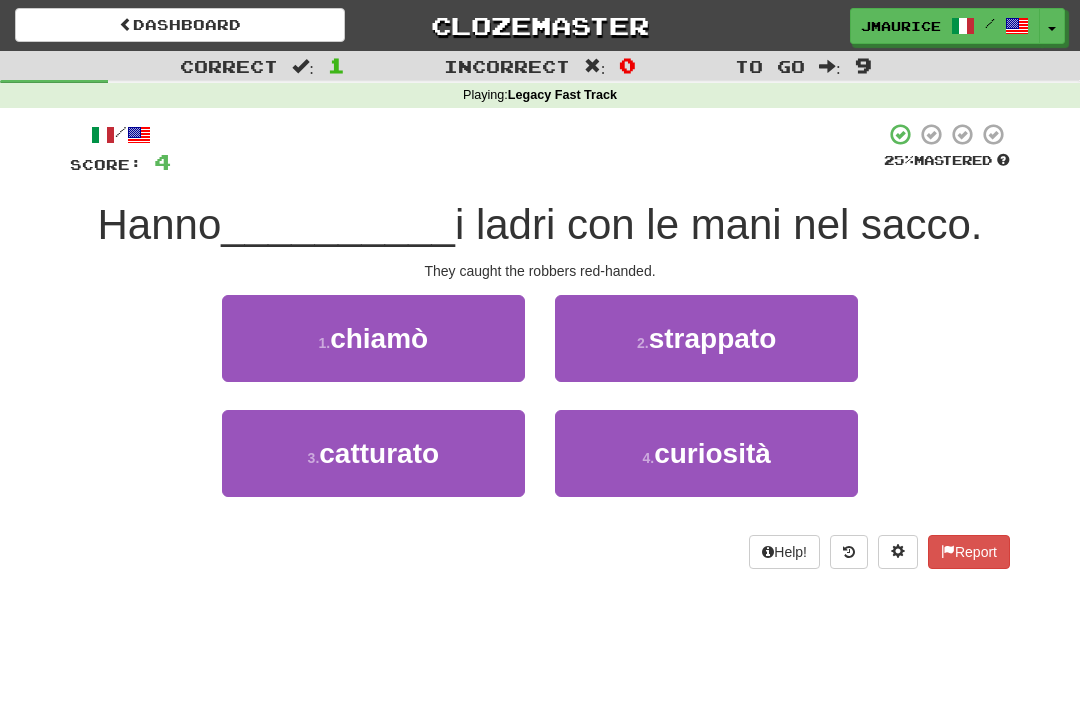 click on "strappato" at bounding box center (713, 338) 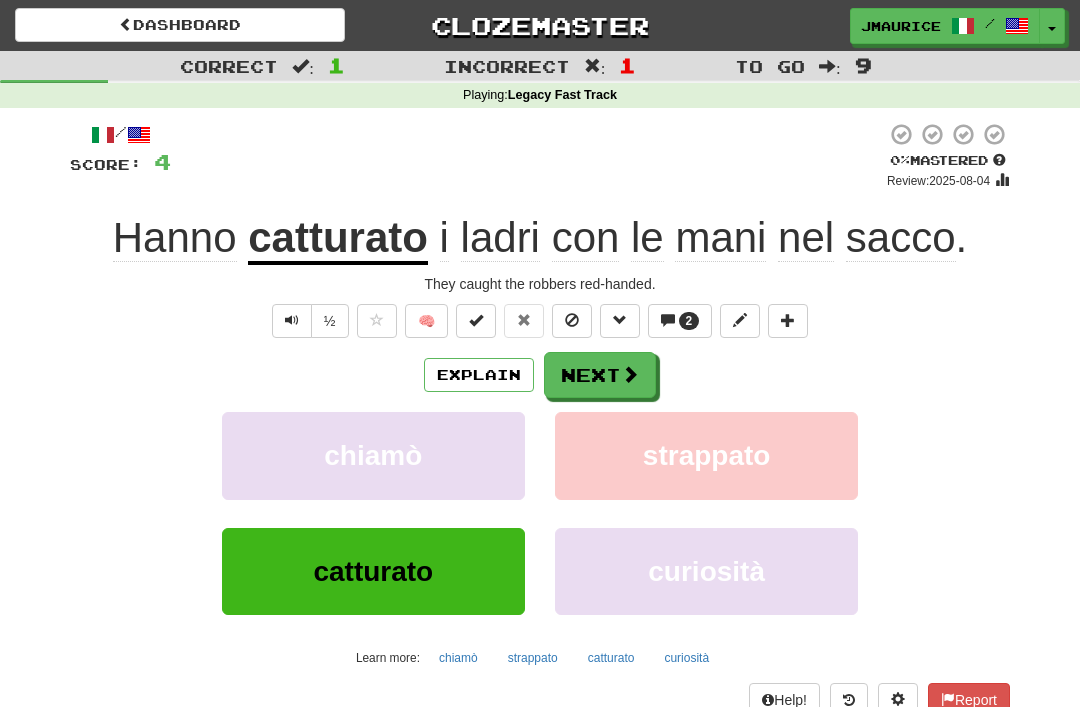 click on "Next" at bounding box center [600, 375] 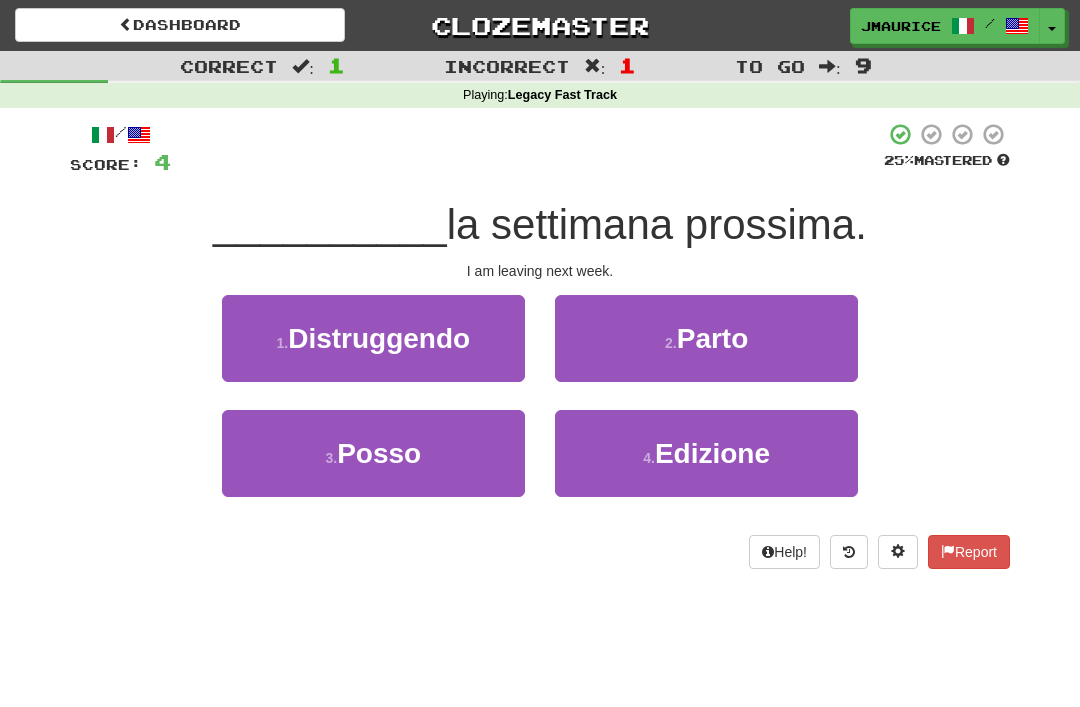 click on "Parto" at bounding box center [713, 338] 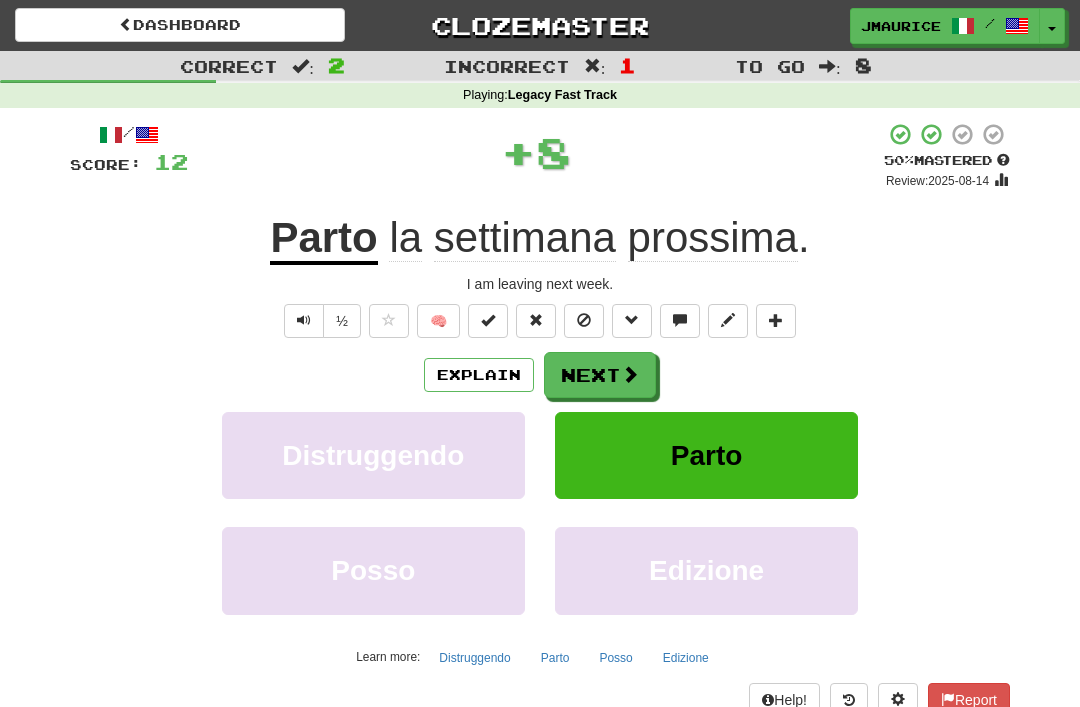click on "Next" at bounding box center [600, 375] 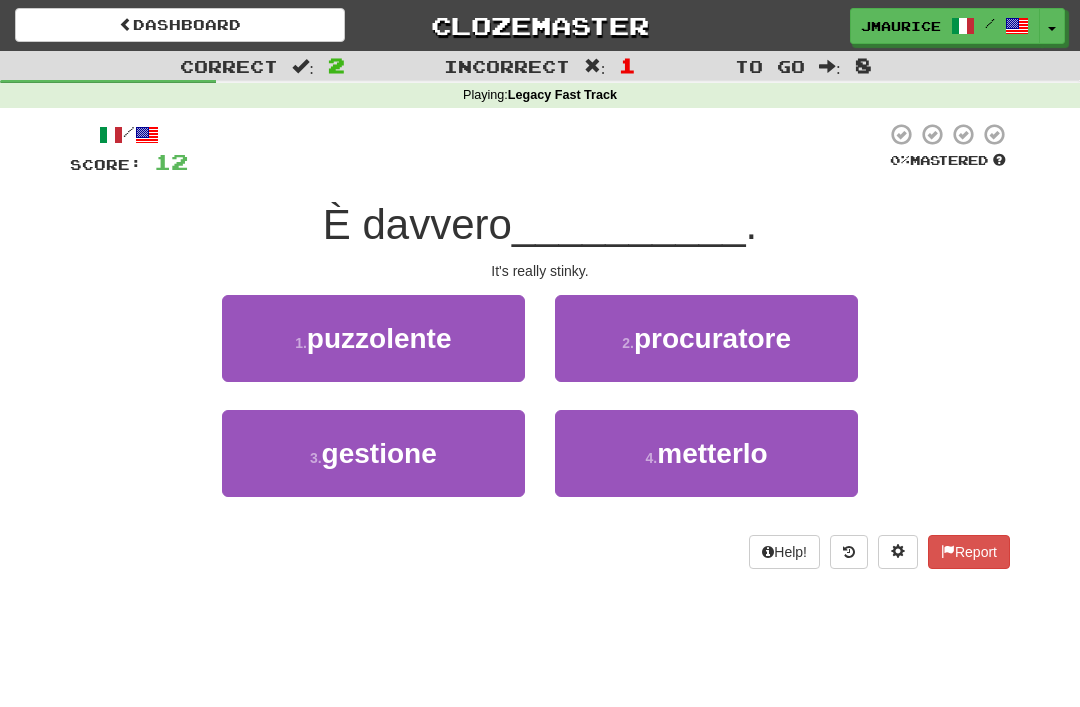 click on "puzzolente" at bounding box center [379, 338] 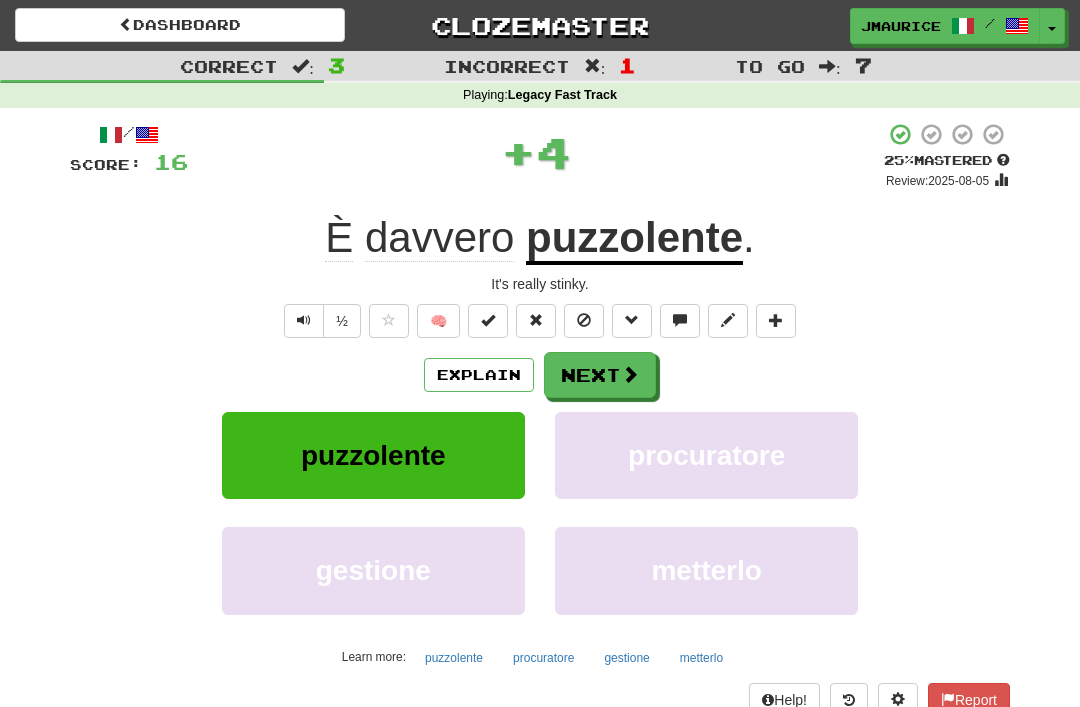 click on "Next" at bounding box center [600, 375] 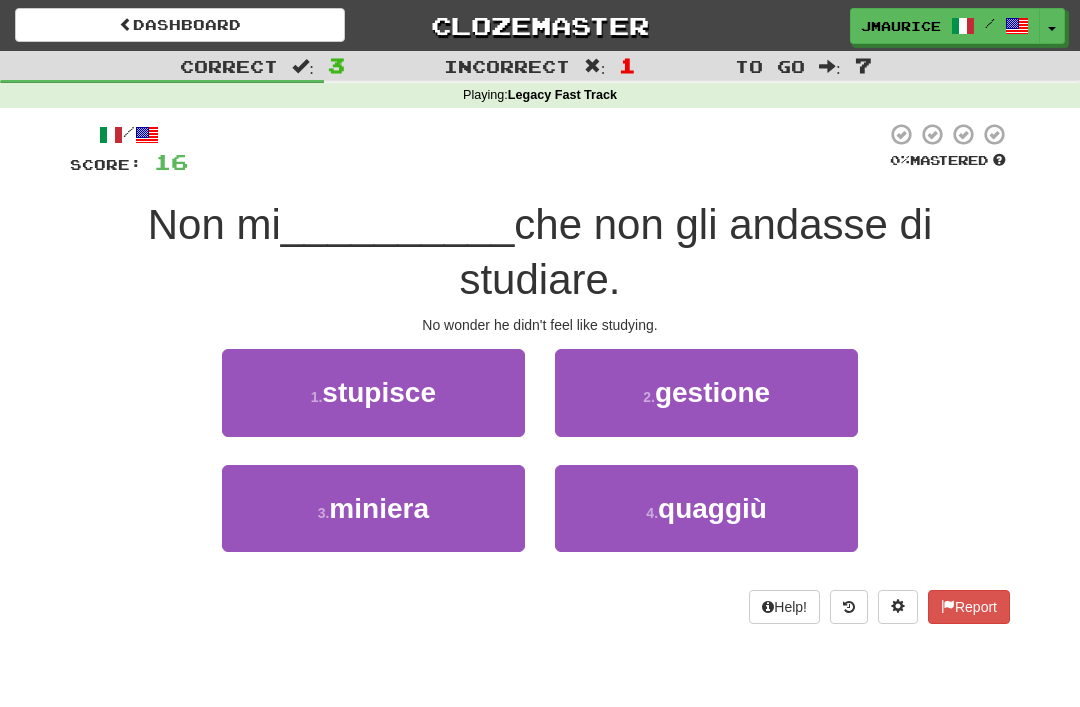 click on "stupisce" at bounding box center [379, 392] 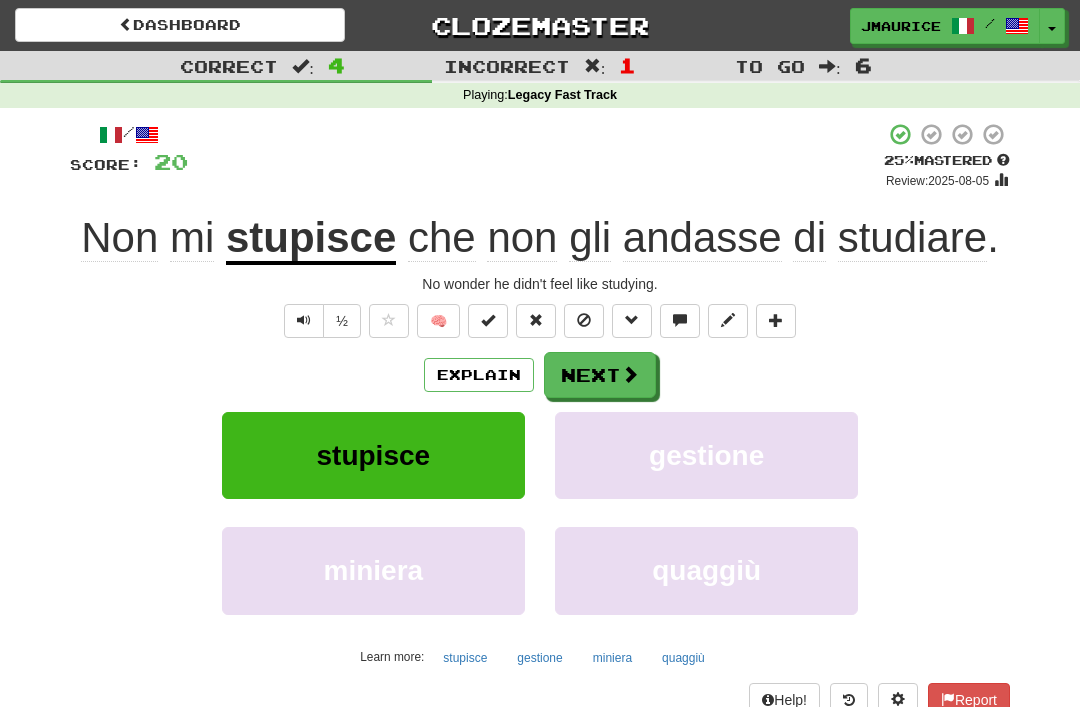 click on "Next" at bounding box center (600, 375) 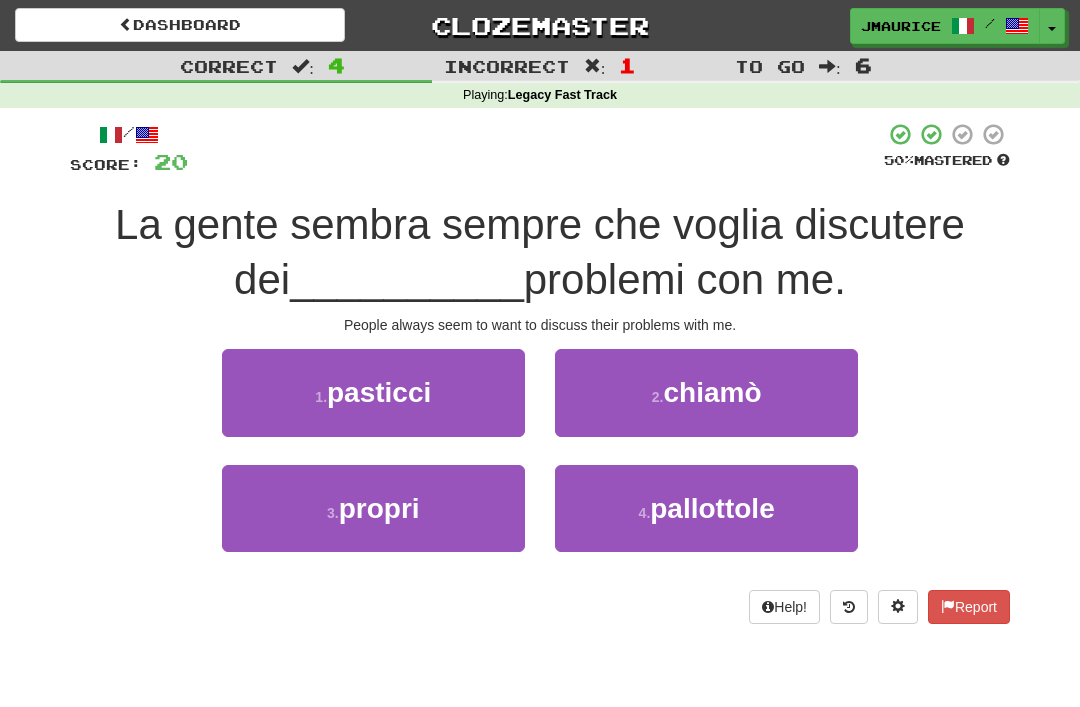 click on "propri" at bounding box center (379, 508) 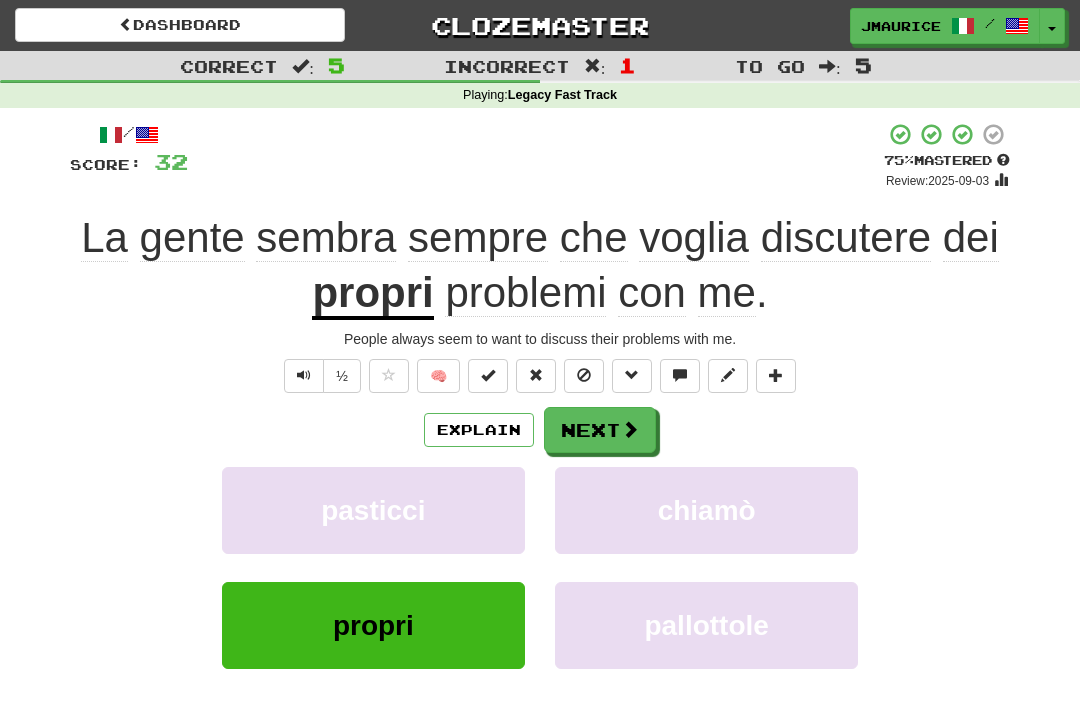 click on "Next" at bounding box center (600, 430) 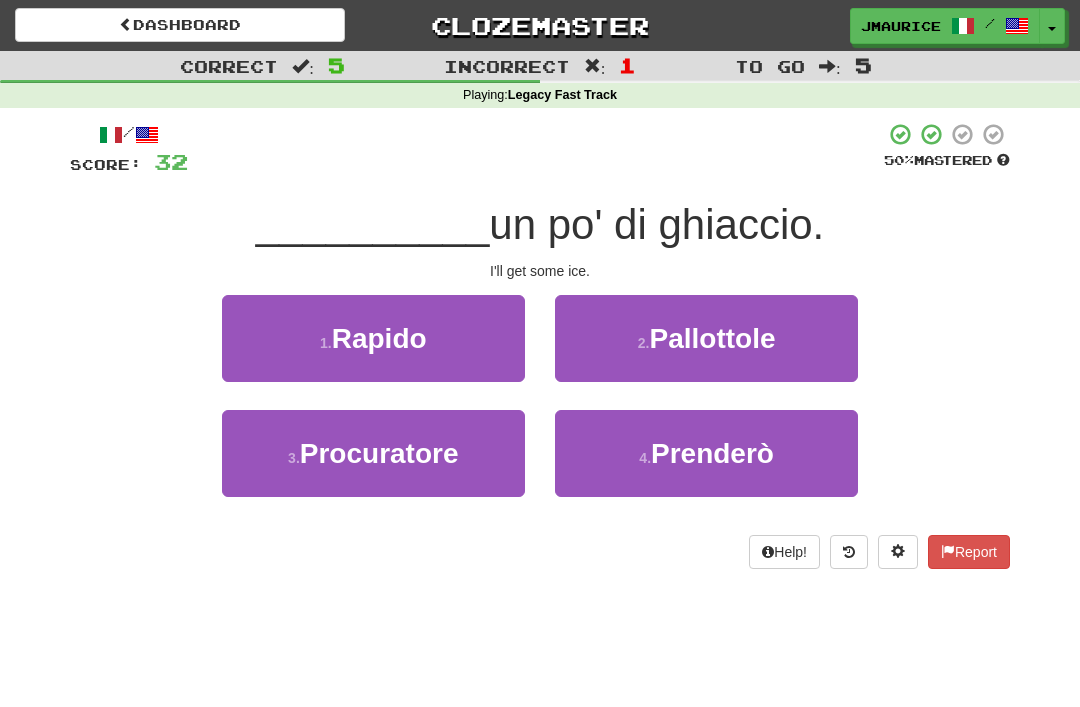 click on "4 .  [VERB]" at bounding box center [706, 453] 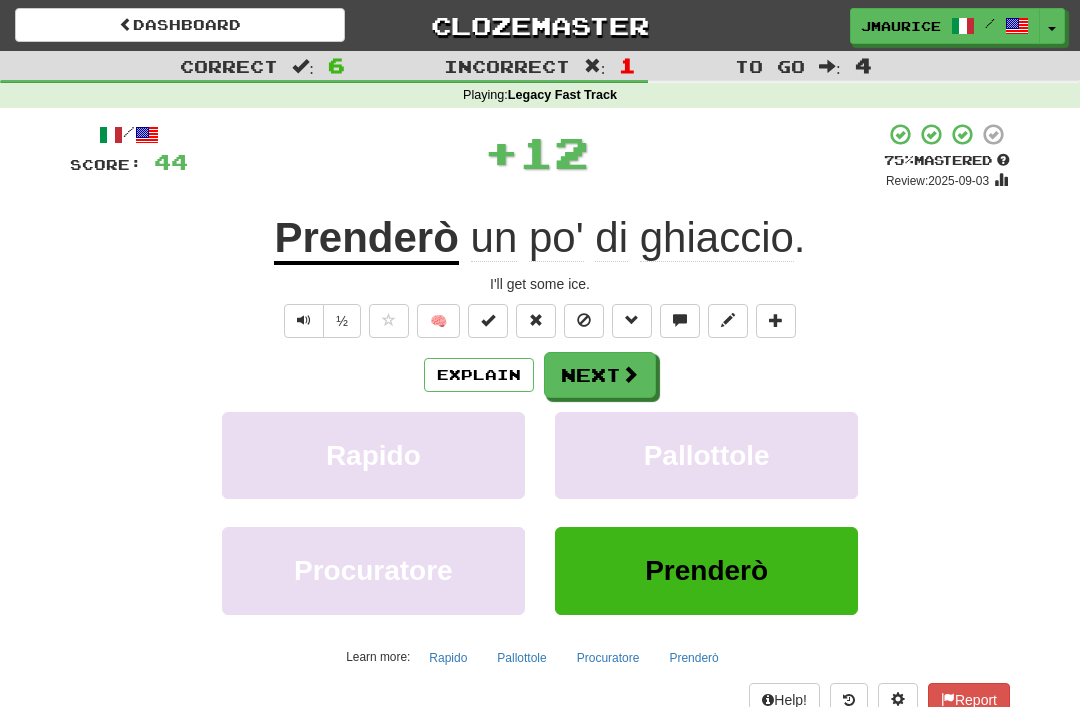 click on "Next" at bounding box center [600, 375] 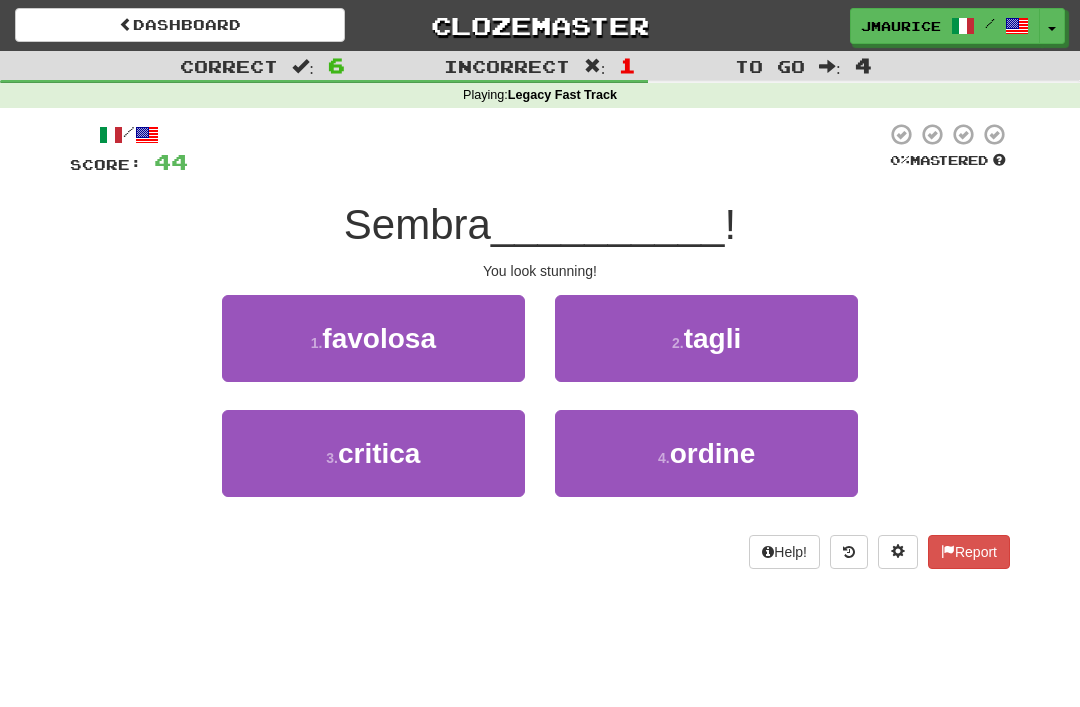 click on "favolosa" at bounding box center [379, 338] 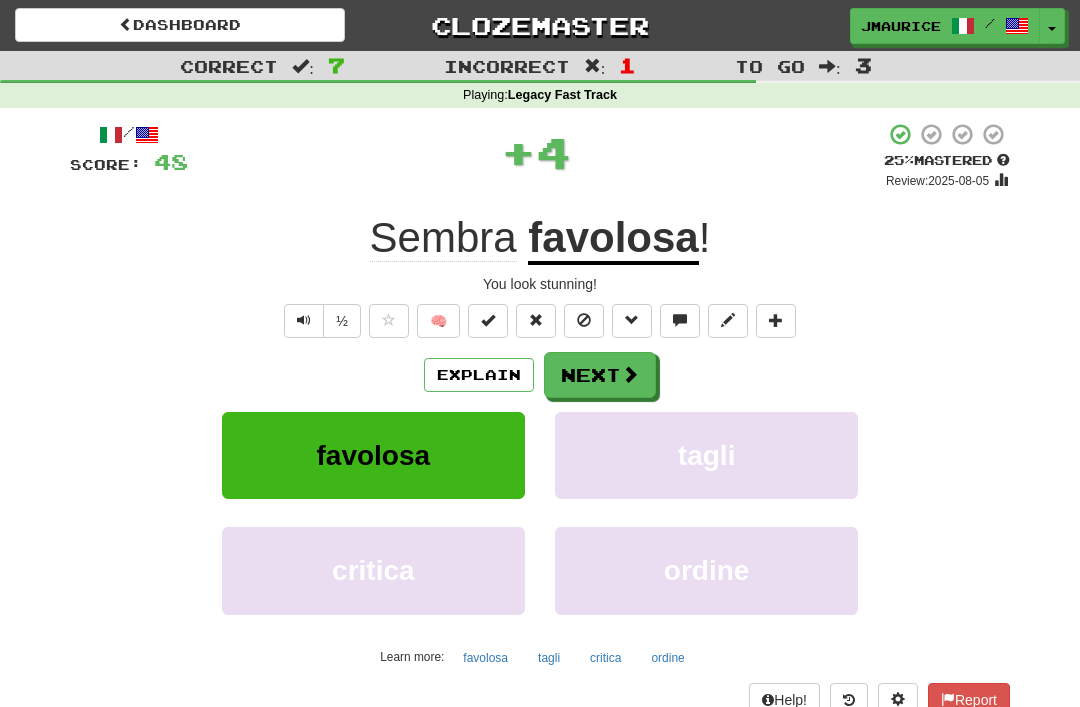 click on "Next" at bounding box center [600, 375] 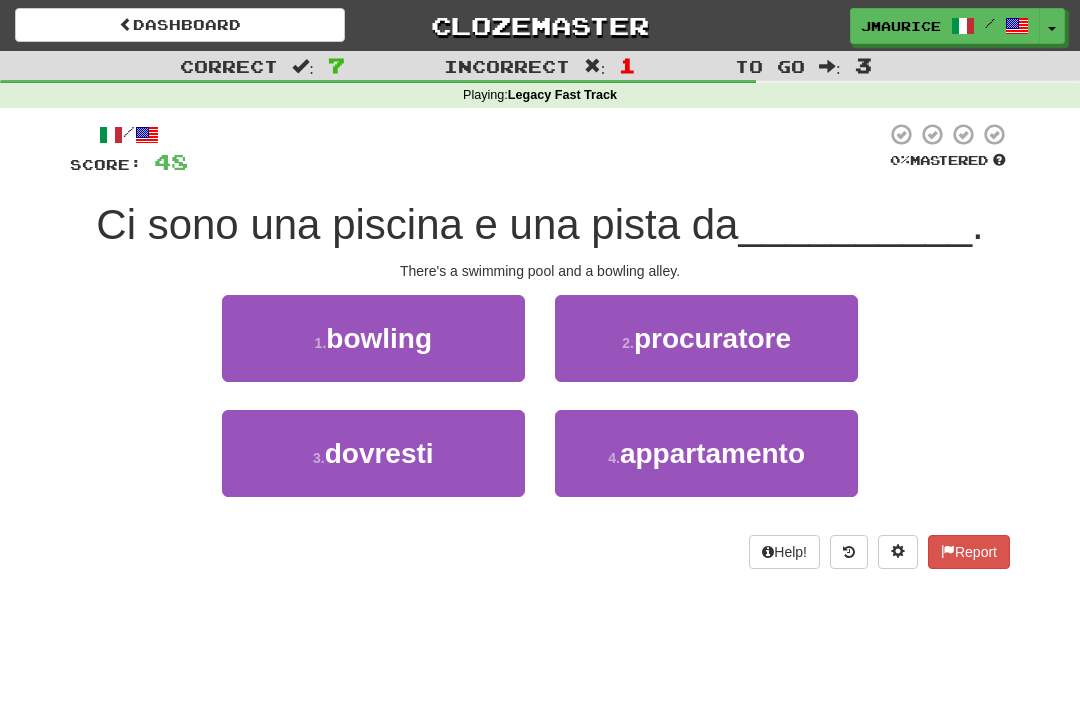 click on "bowling" at bounding box center [379, 338] 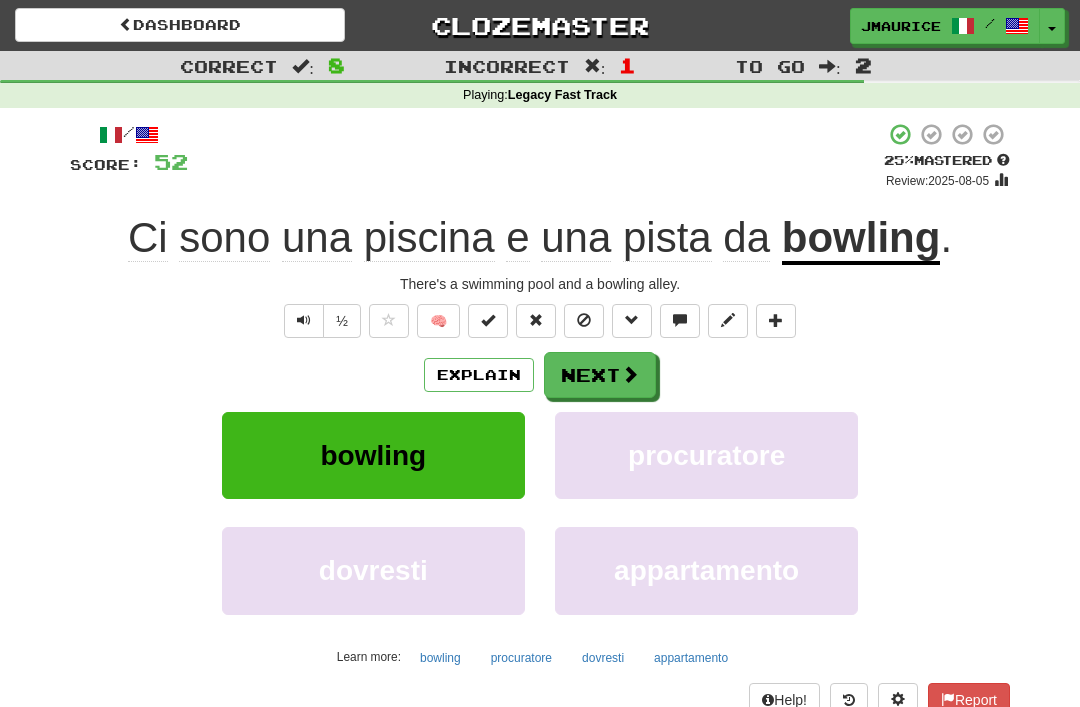 click on "Next" at bounding box center (600, 375) 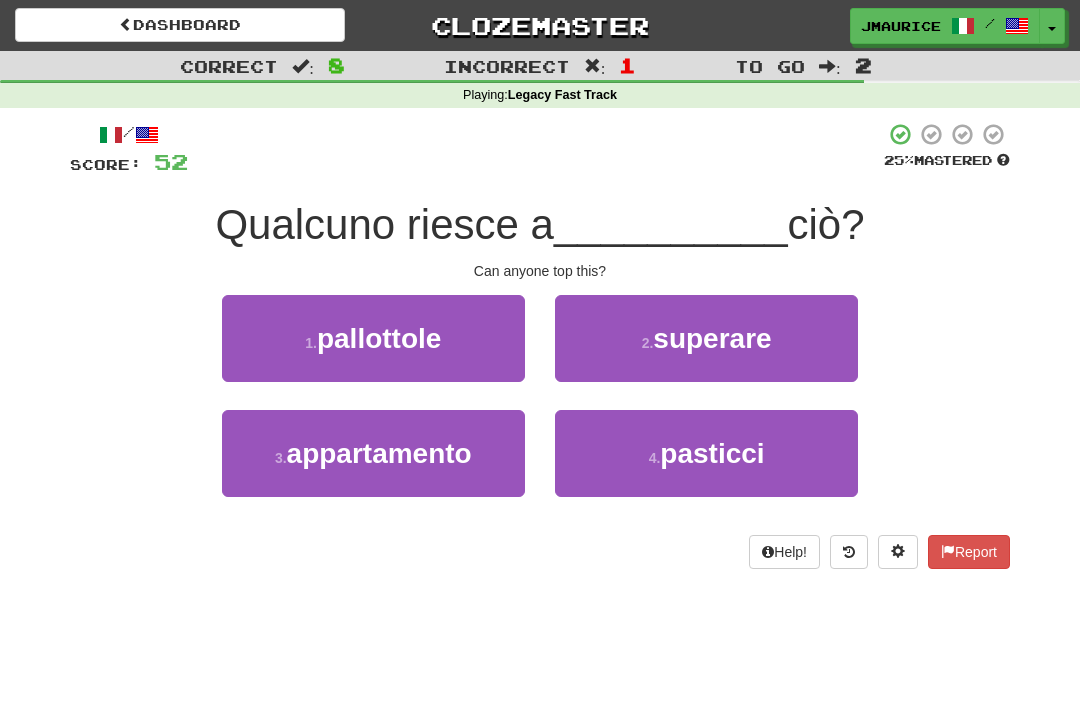 click on "superare" at bounding box center (712, 338) 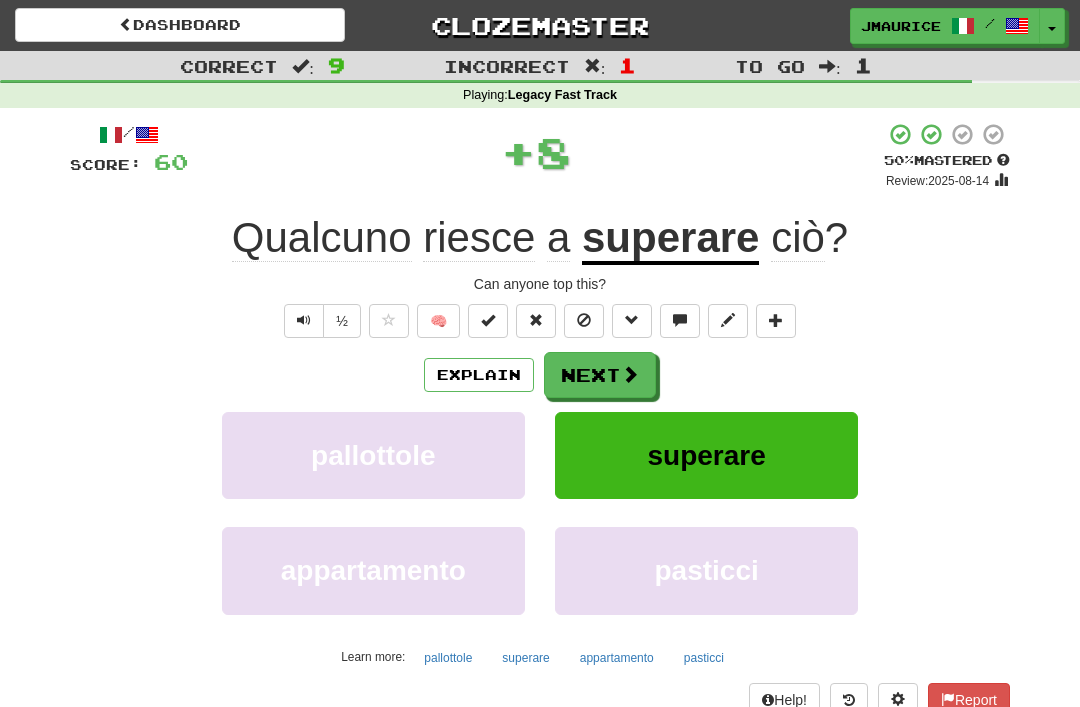 click on "Next" at bounding box center (600, 375) 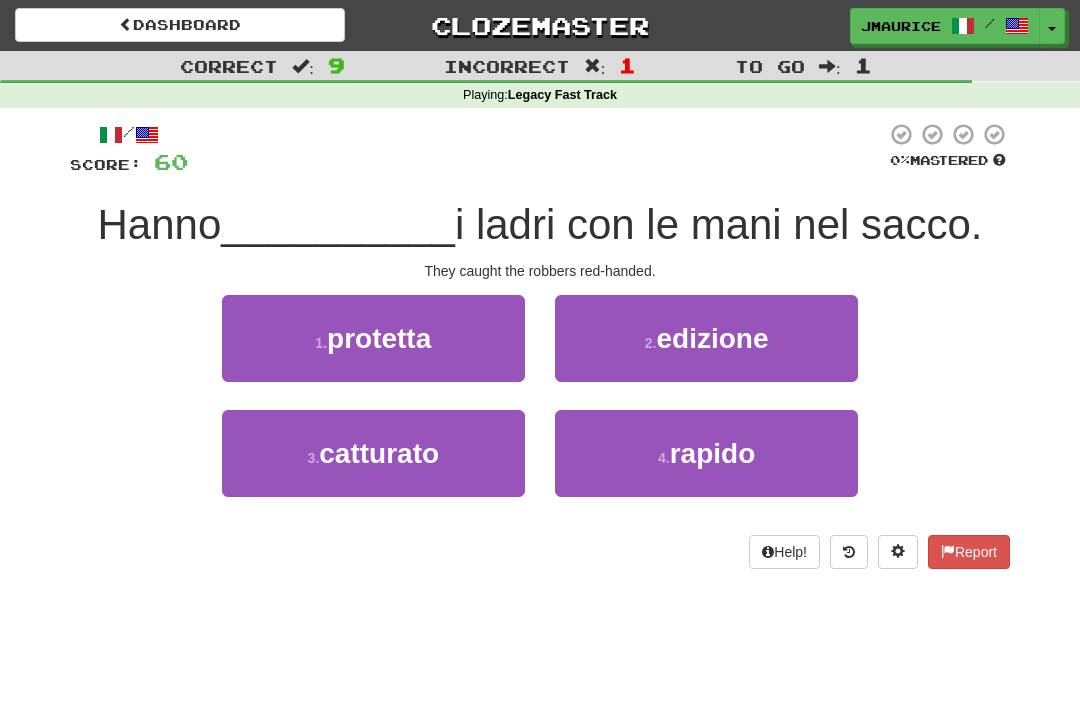 click on "catturato" at bounding box center [379, 453] 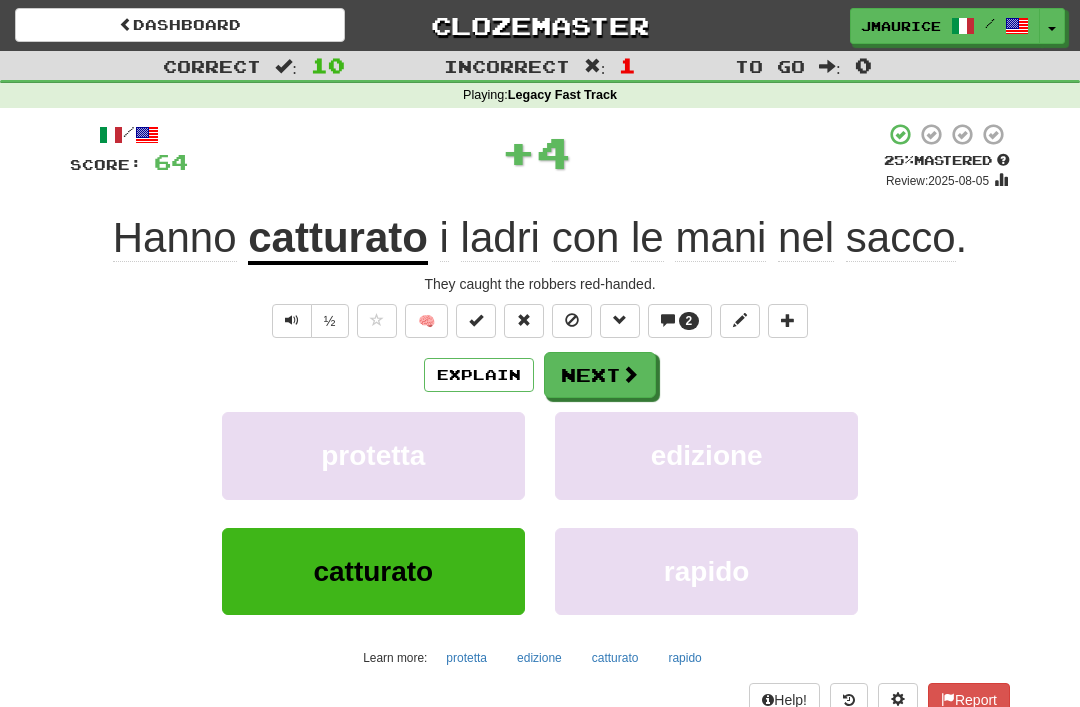 click on "Next" at bounding box center [600, 375] 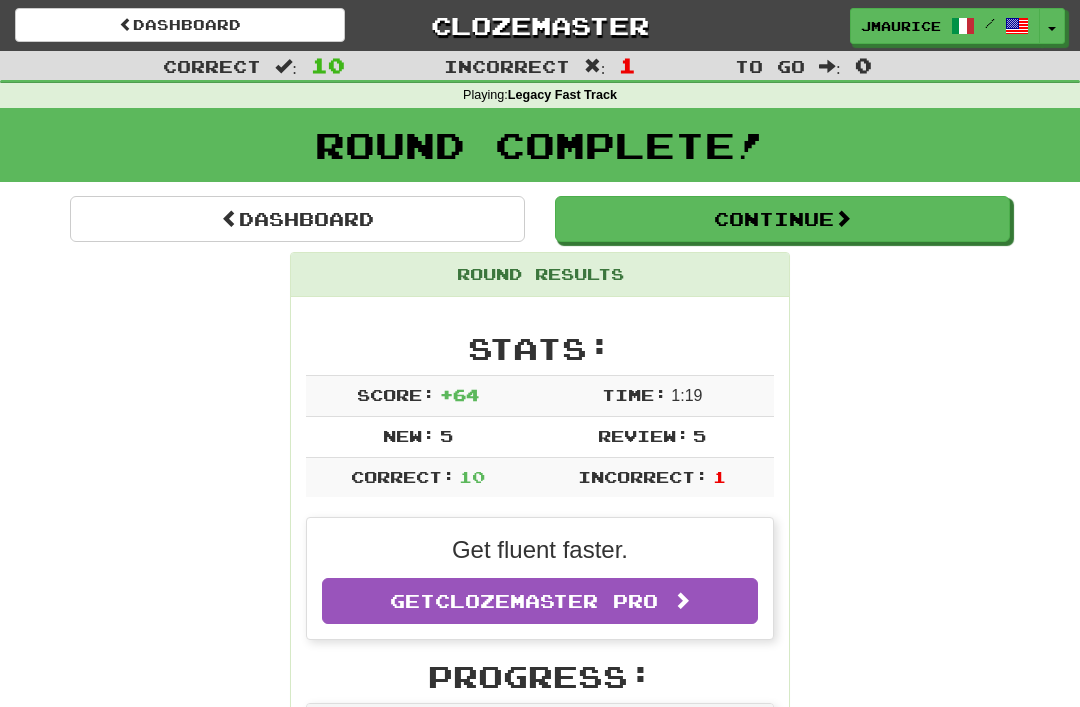click on "Dashboard" at bounding box center (297, 219) 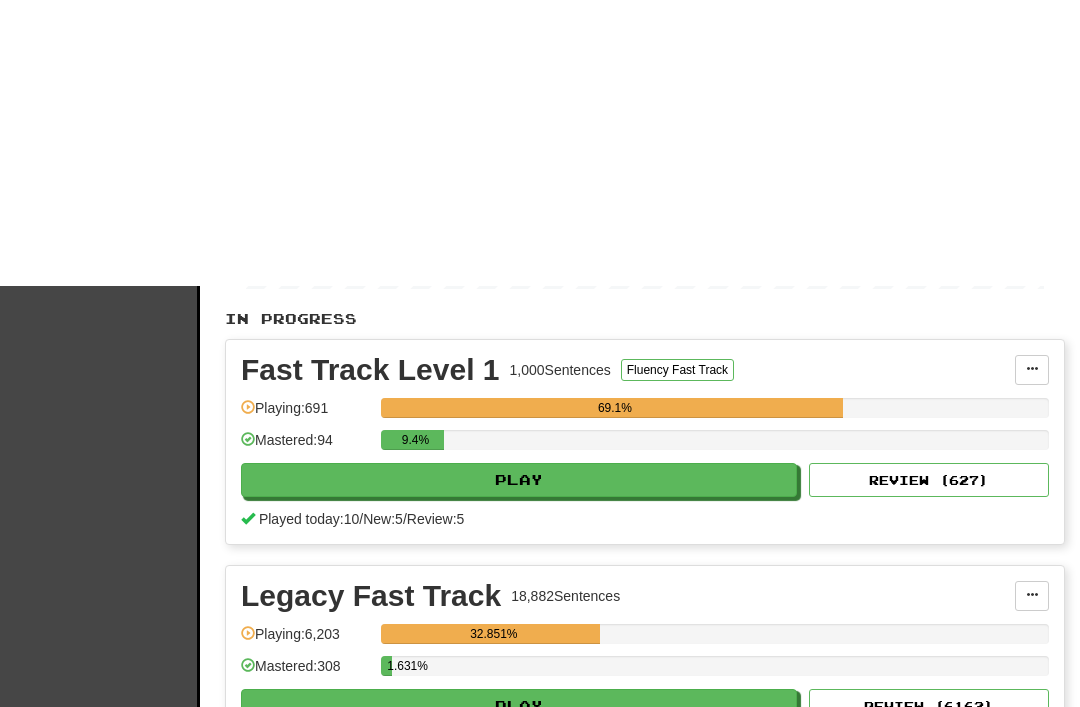 scroll, scrollTop: 0, scrollLeft: 0, axis: both 